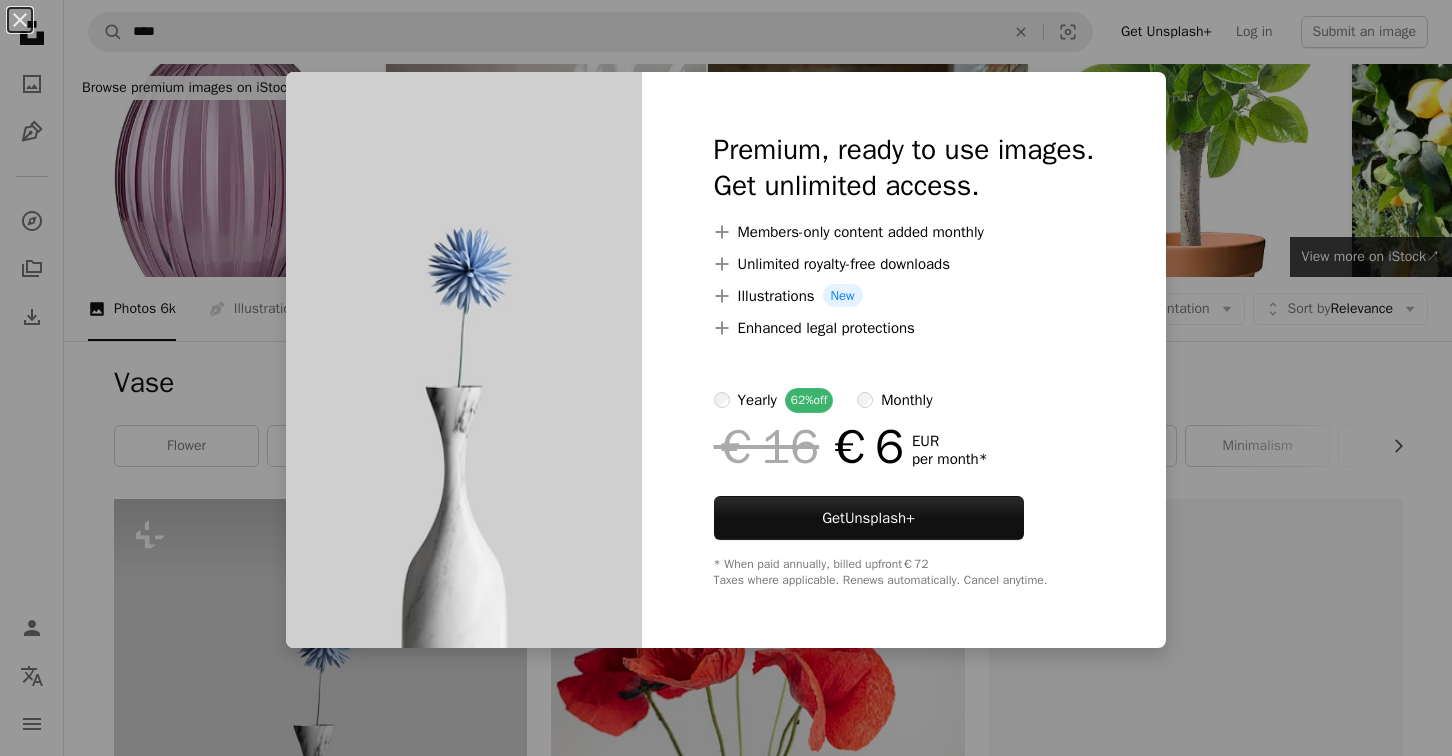 scroll, scrollTop: 220, scrollLeft: 0, axis: vertical 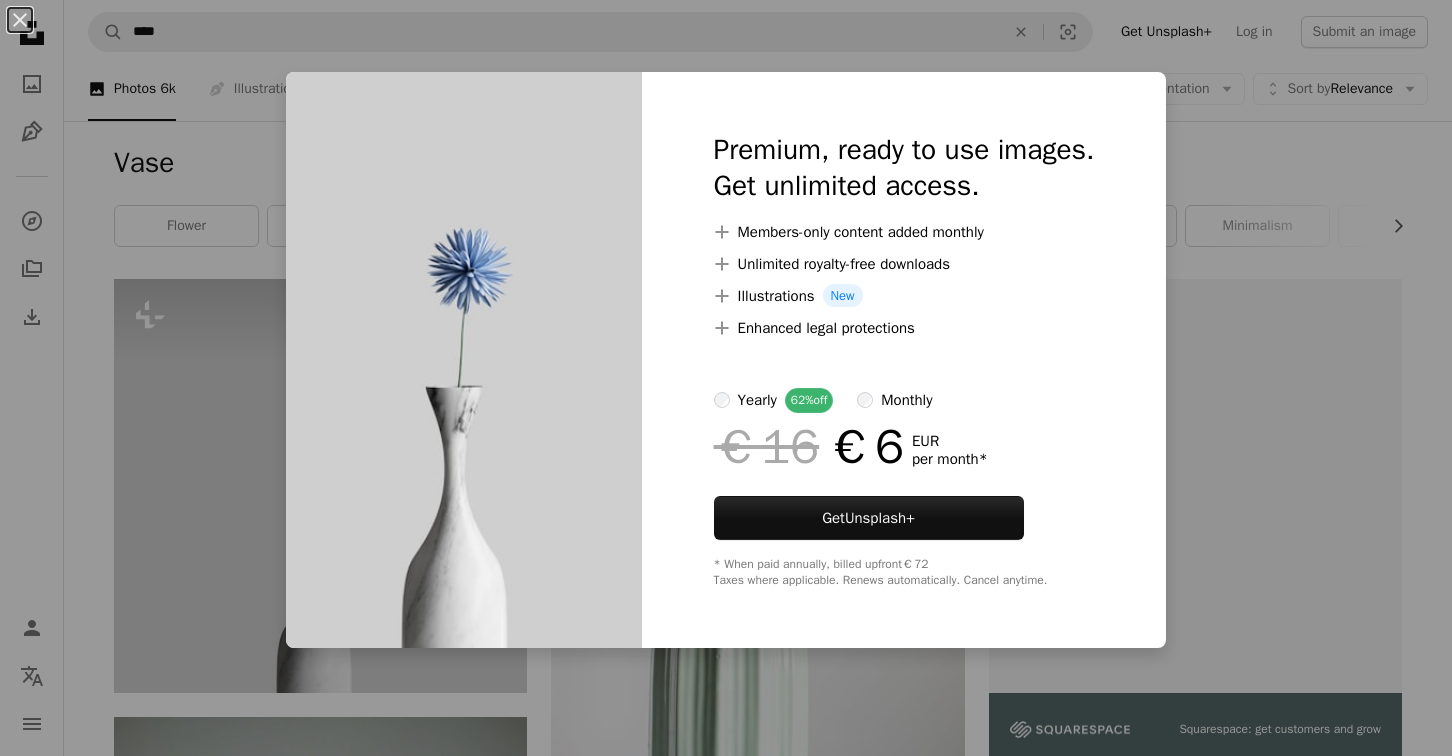 click on "An X shape Premium, ready to use images. Get unlimited access. A plus sign Members-only content added monthly A plus sign Unlimited royalty-free downloads A plus sign Illustrations  New A plus sign Enhanced legal protections yearly 62%  off monthly €16   €6 EUR per month * Get  Unsplash+ * When paid annually, billed upfront  €72 Taxes where applicable. Renews automatically. Cancel anytime." at bounding box center (726, 378) 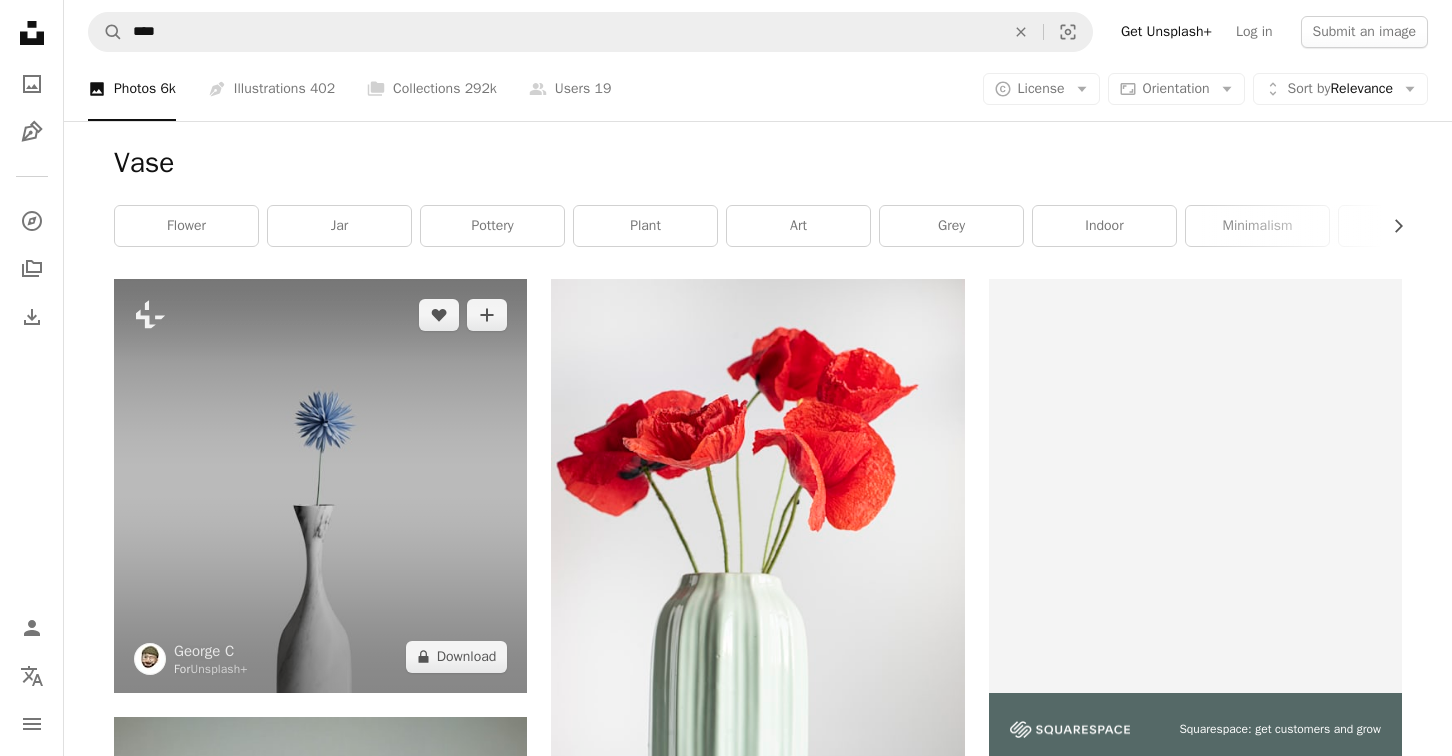 click at bounding box center [320, 485] 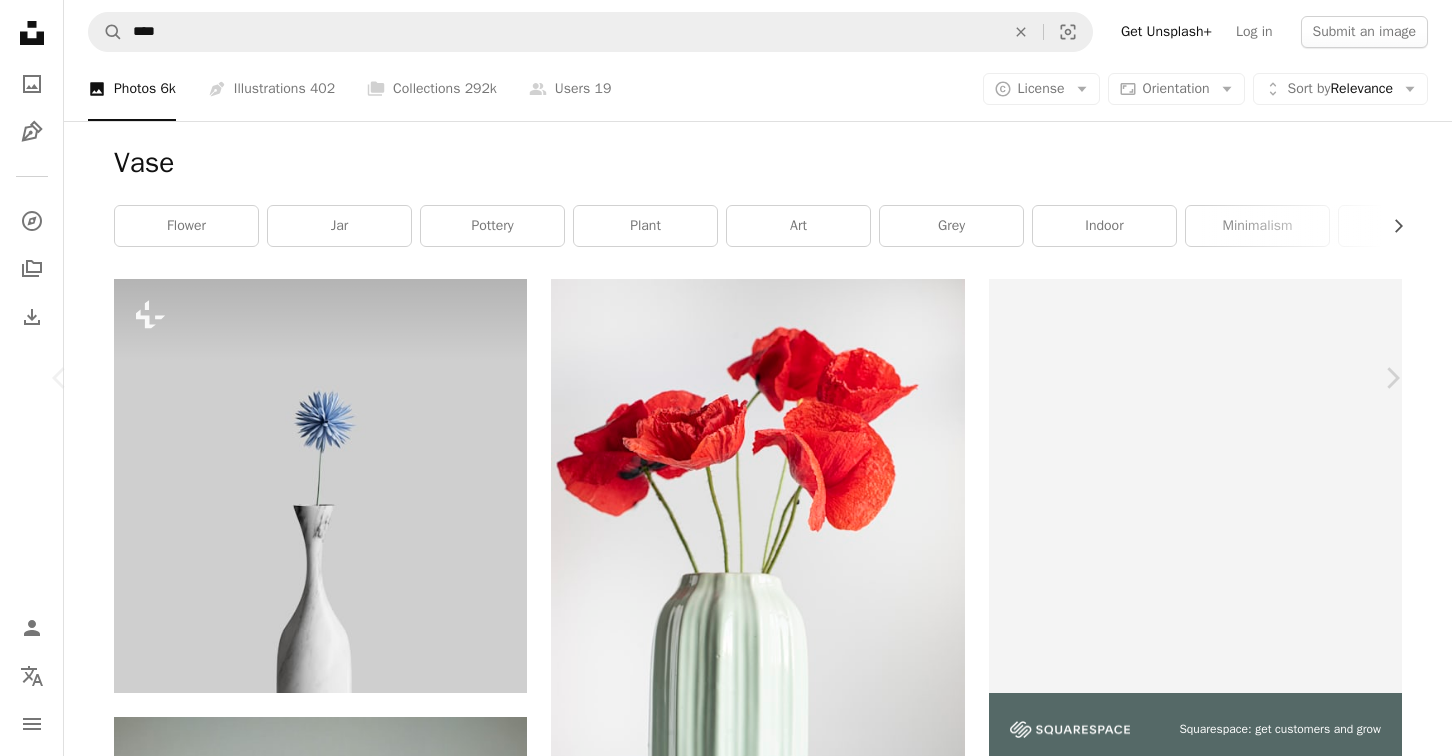 click on "An X shape Chevron left Chevron right George C For Unsplash+ A heart A plus sign A lock Download Zoom in A forward-right arrow Share More Actions Calendar outlined Published on [DATE], [YEAR] Safety Licensed under the Unsplash+ License flower minimal minimalist still life minimalism blue flower vase decor blue flowers ceramic aesthetic flower still life photography simplicity simple flower flower aesthetic one flower minimal flower lonely flower Creative Commons images Related images Plus sign for Unsplash+ A heart A plus sign Sumaid pal Singh Bakshi For Unsplash+ A lock Download Plus sign for Unsplash+ A heart A plus sign Karolina Grabowska For Unsplash+ A lock Download Plus sign for Unsplash+ A heart A plus sign Anita Austvika For Unsplash+ A lock Download Plus sign for Unsplash+ A heart A plus sign Karolina Grabowska For Unsplash+ A lock Download Plus sign for Unsplash+ A heart A plus sign Joshua Earle For Unsplash+ A lock Download Plus sign for Unsplash+ A heart A plus sign Karolina Grabowska For" at bounding box center (726, 6204) 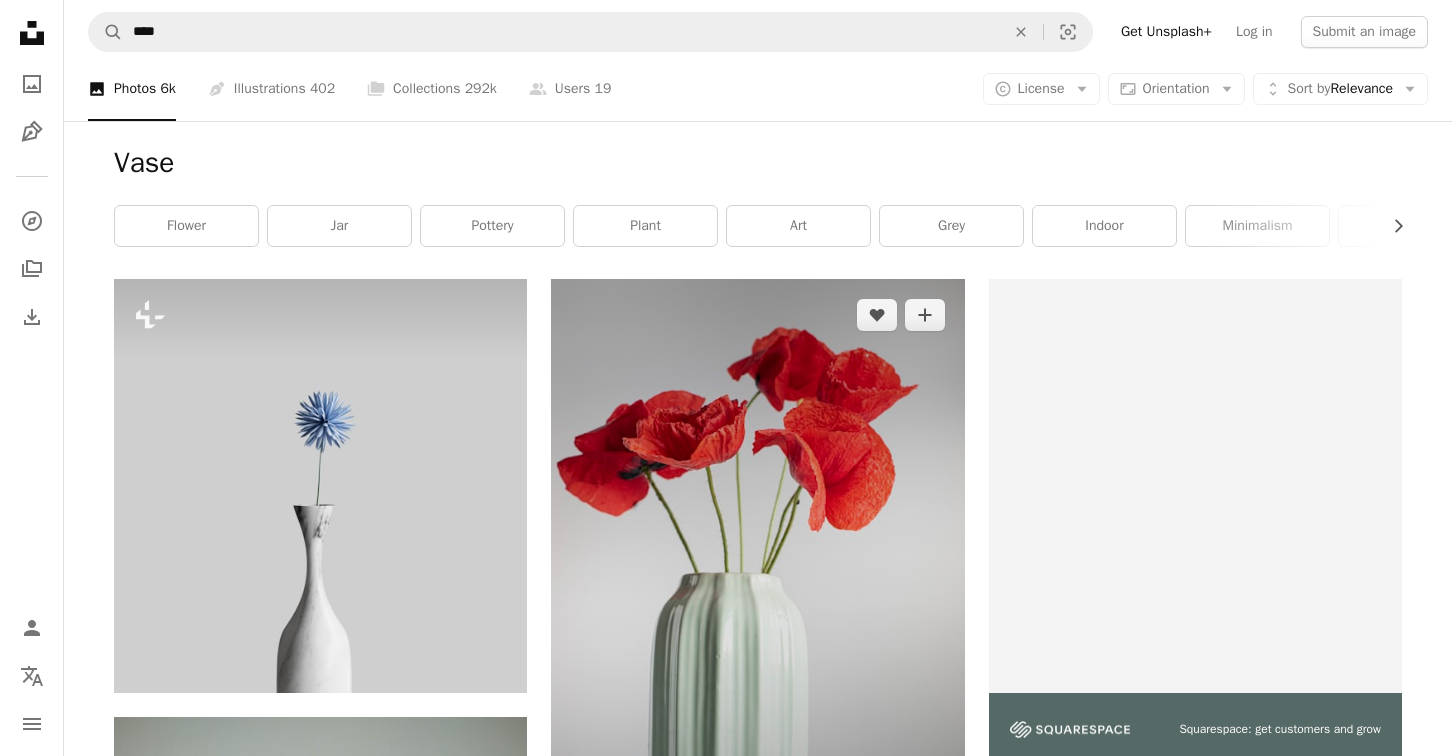 click at bounding box center (757, 588) 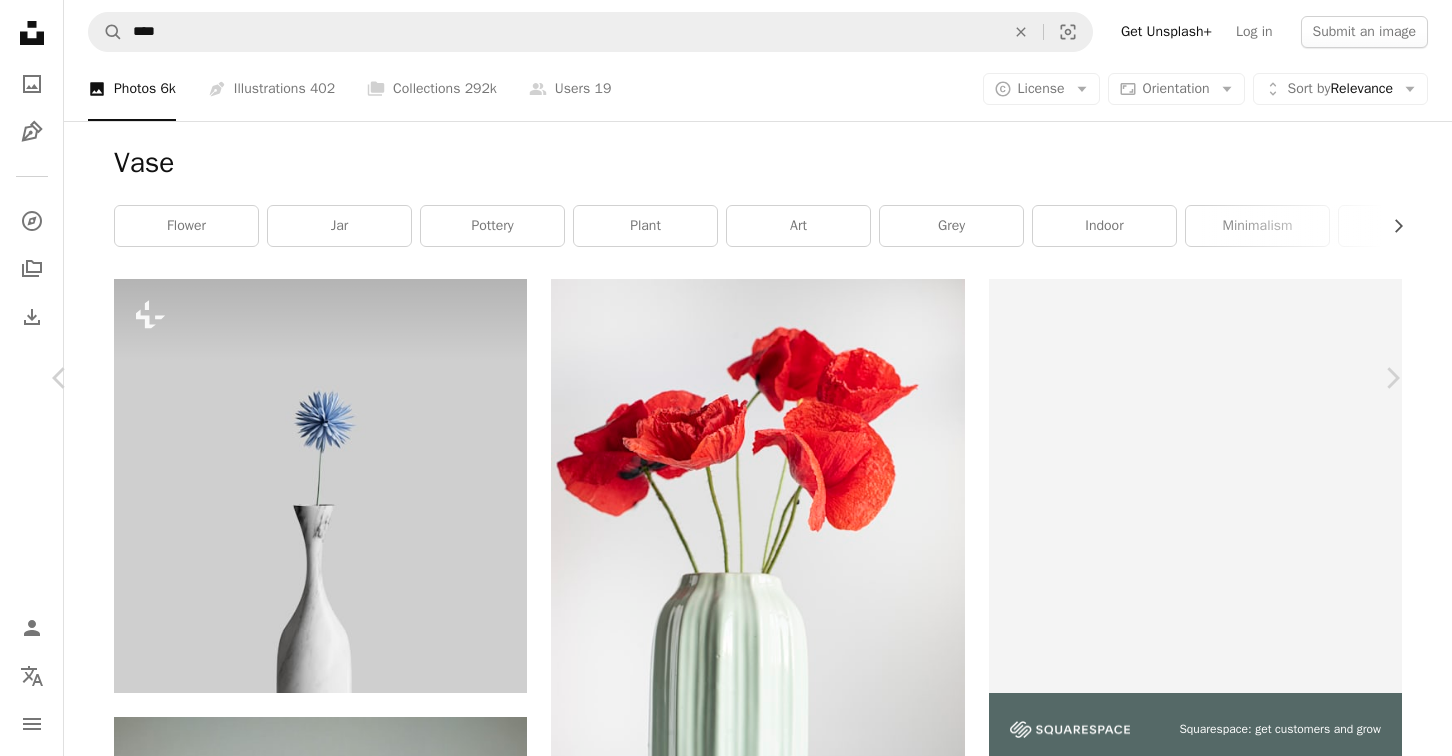 click on "Download free" at bounding box center [1203, 5873] 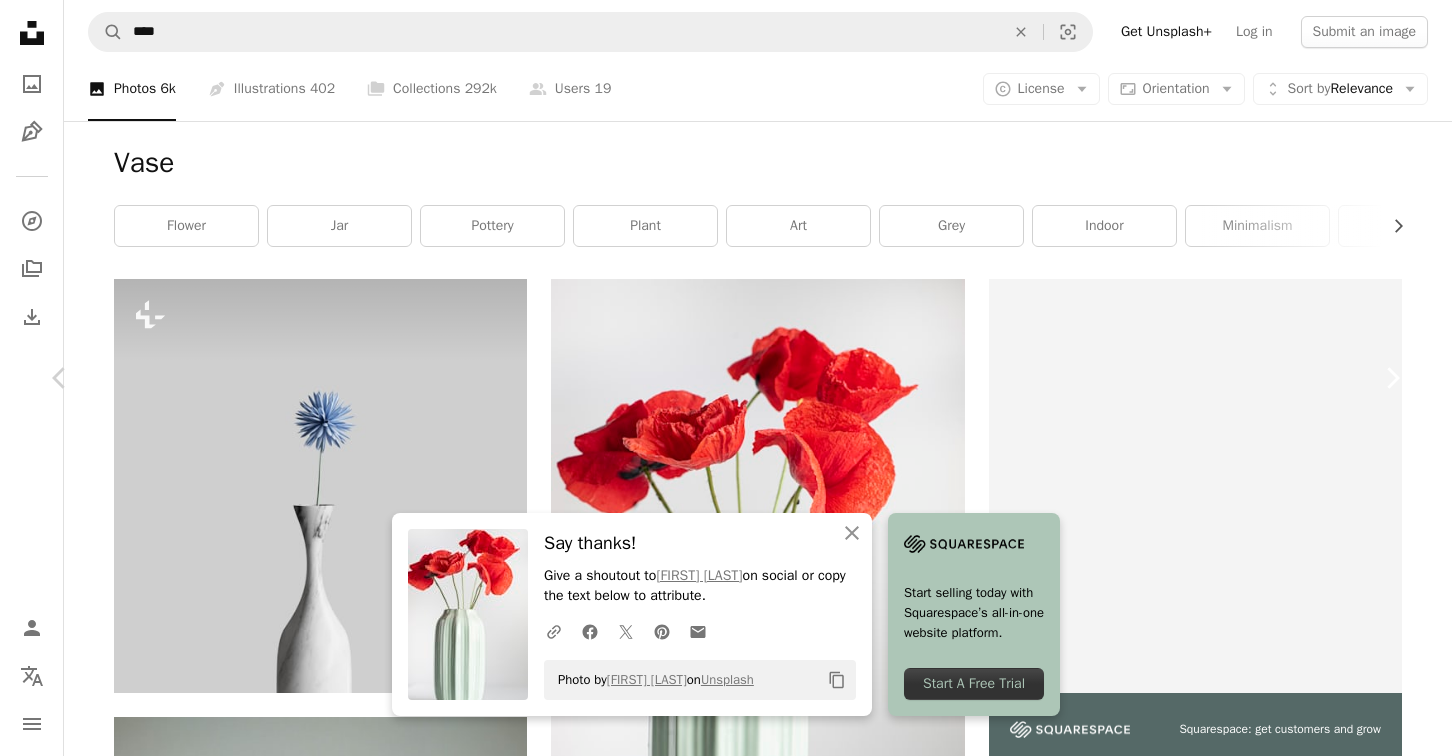 click on "Chevron right" at bounding box center (1392, 378) 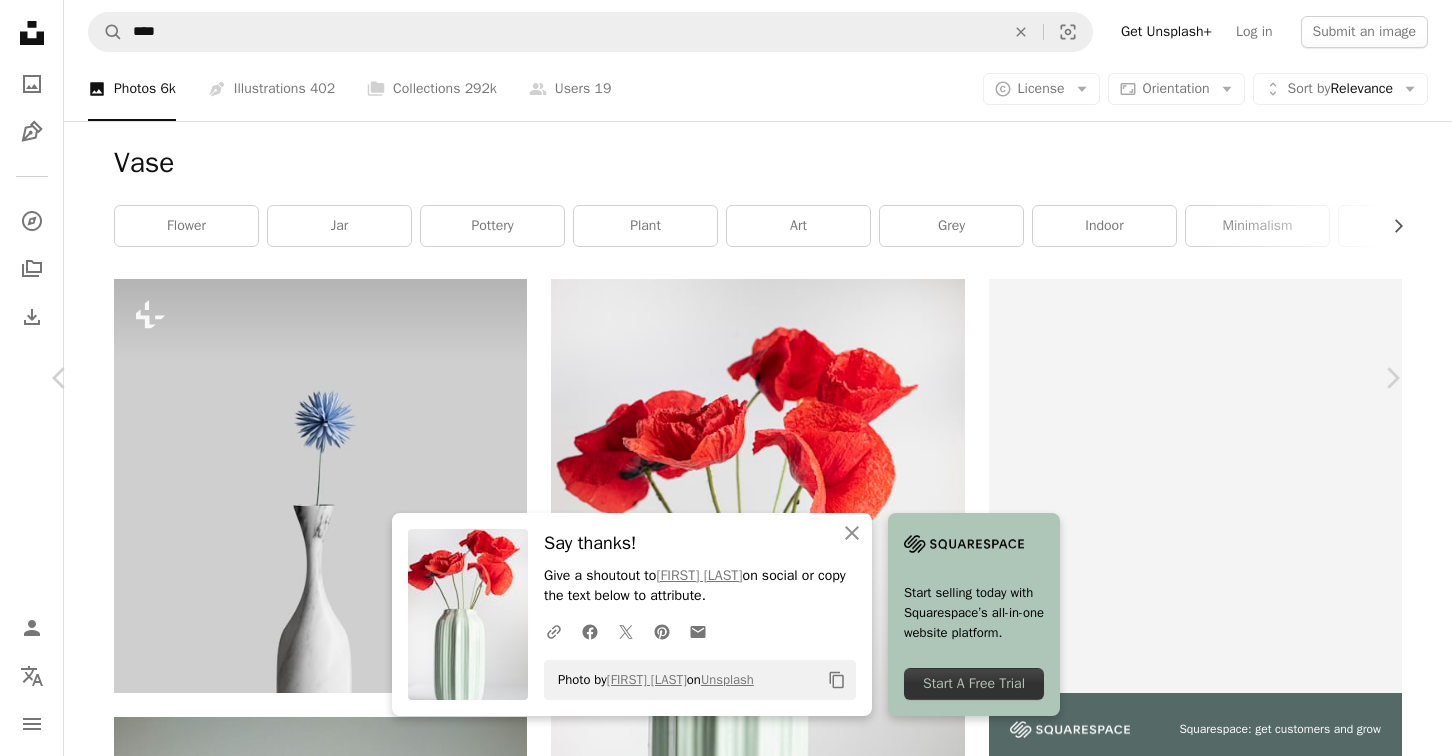click on "An X shape Chevron left Chevron right An X shape Close Say thanks! Give a shoutout to [FIRST] [LAST] on social or copy the text below to attribute. A URL sharing icon (chains) Facebook icon X (formerly Twitter) icon Pinterest icon An envelope Photo by [FIRST] [LAST] on Unsplash
Copy content Start selling today with Squarespace’s all-in-one website platform. Start Free Trial Mathilde Langevin Available for hire A checkmark inside of a circle A heart A plus sign Download free Chevron down Zoom in Views 2,391,830 Downloads 28,834 Featured in Architecture & Interiors , Interiors A forward-right arrow Share Info icon Info More Actions Calendar outlined Published on [DATE], [YEAR] Camera SONY, ILCE-7 Safety Free to use under the Unsplash License art painting wall minimal minimalist marble home decor product photography vase decor indoors vases vintage home decor minimal home decor interior design plant home grey design interior Free stock photos Browse premium related images on iStock  |   ↗" at bounding box center (726, 6204) 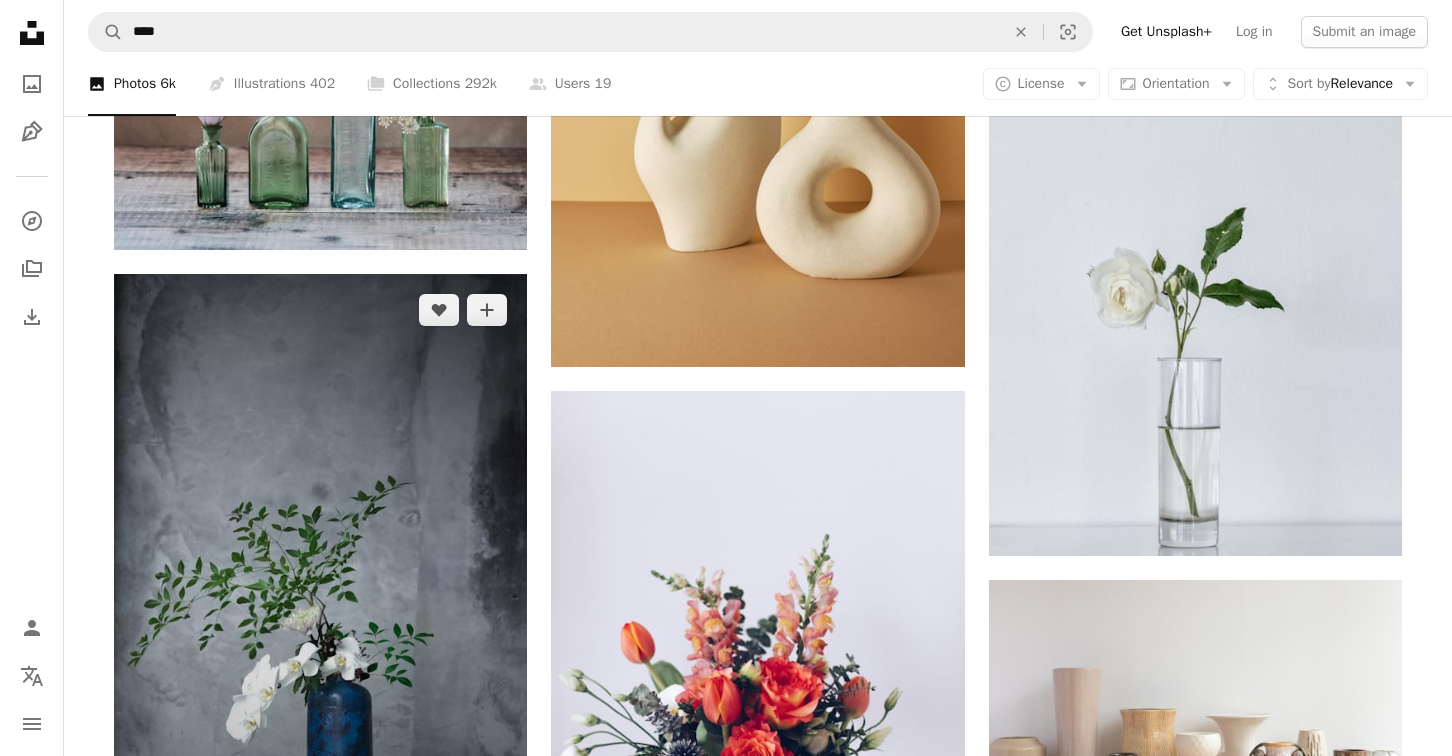 scroll, scrollTop: 2990, scrollLeft: 0, axis: vertical 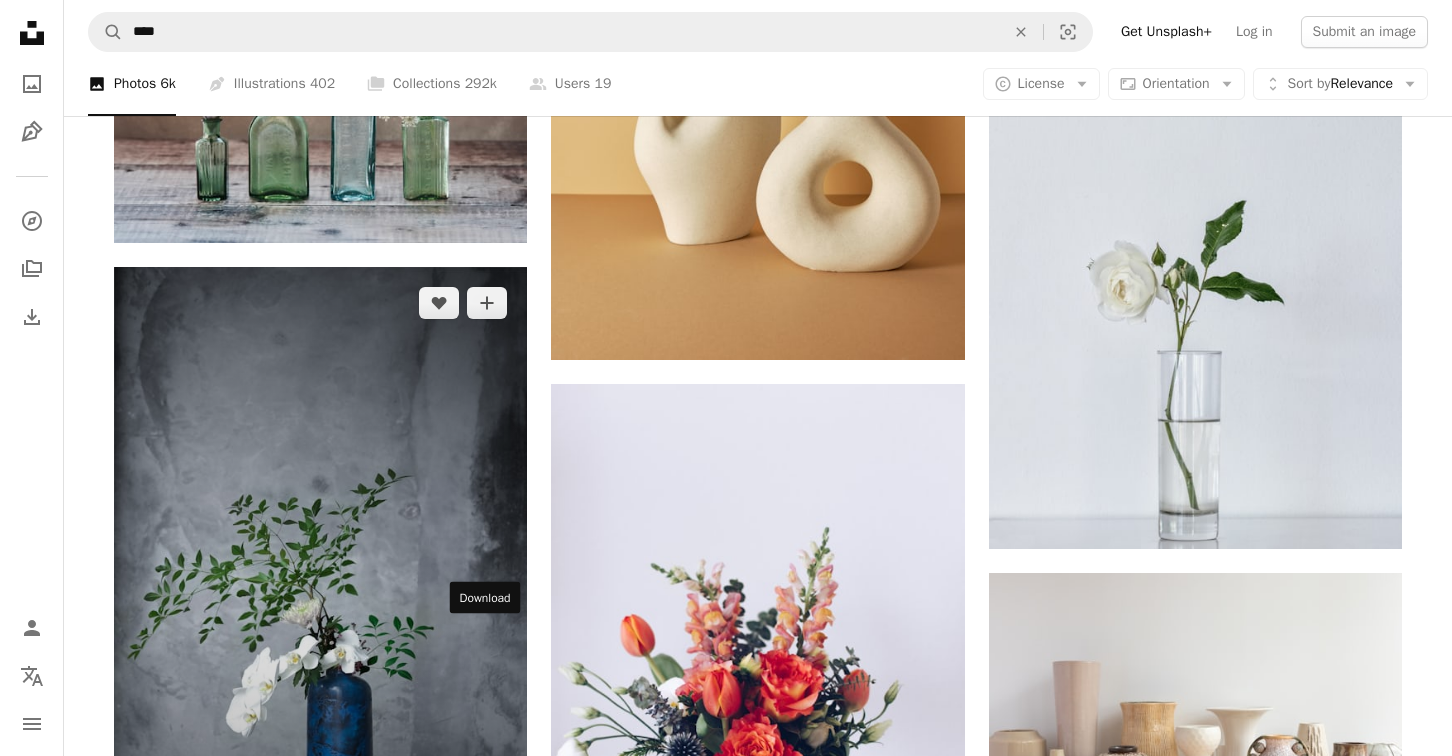 click on "Arrow pointing down" 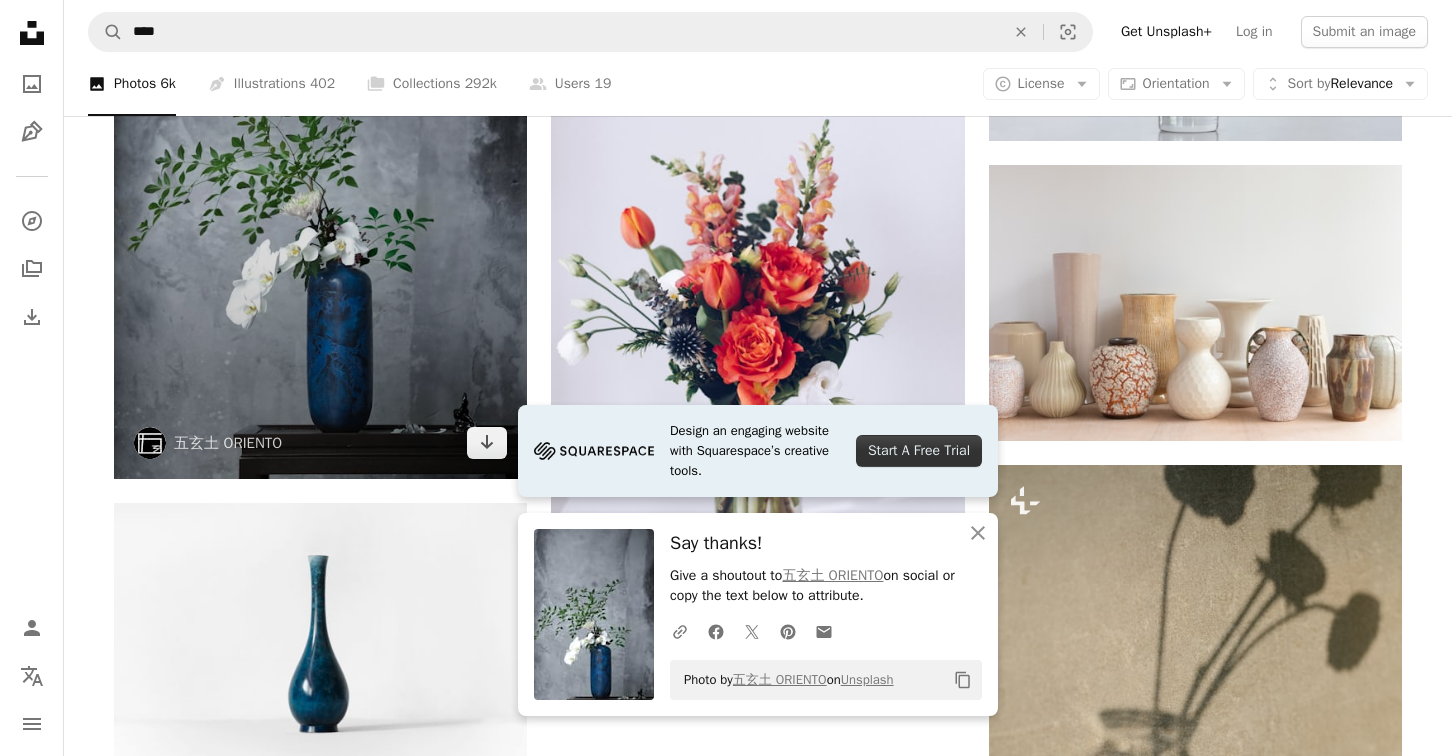 scroll, scrollTop: 3400, scrollLeft: 0, axis: vertical 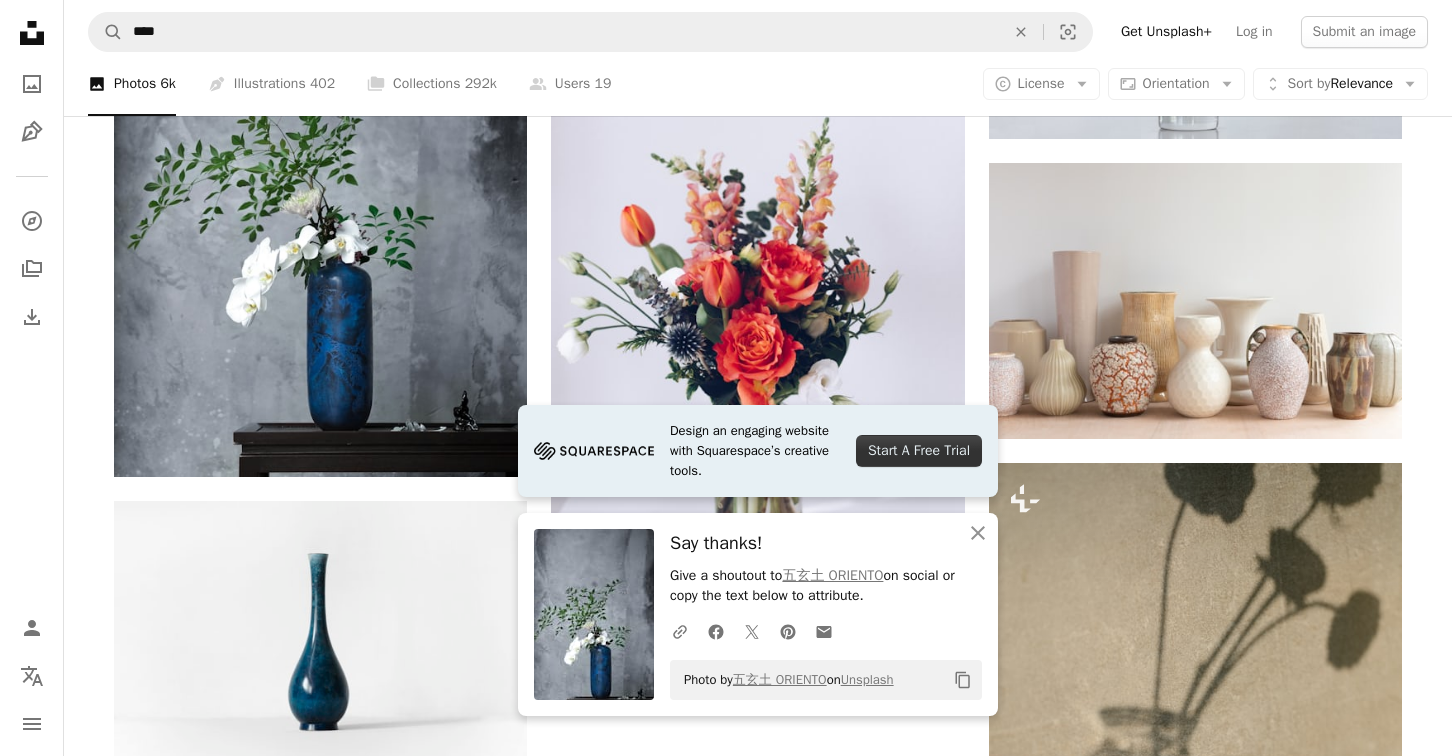 click at bounding box center (1195, 1418) 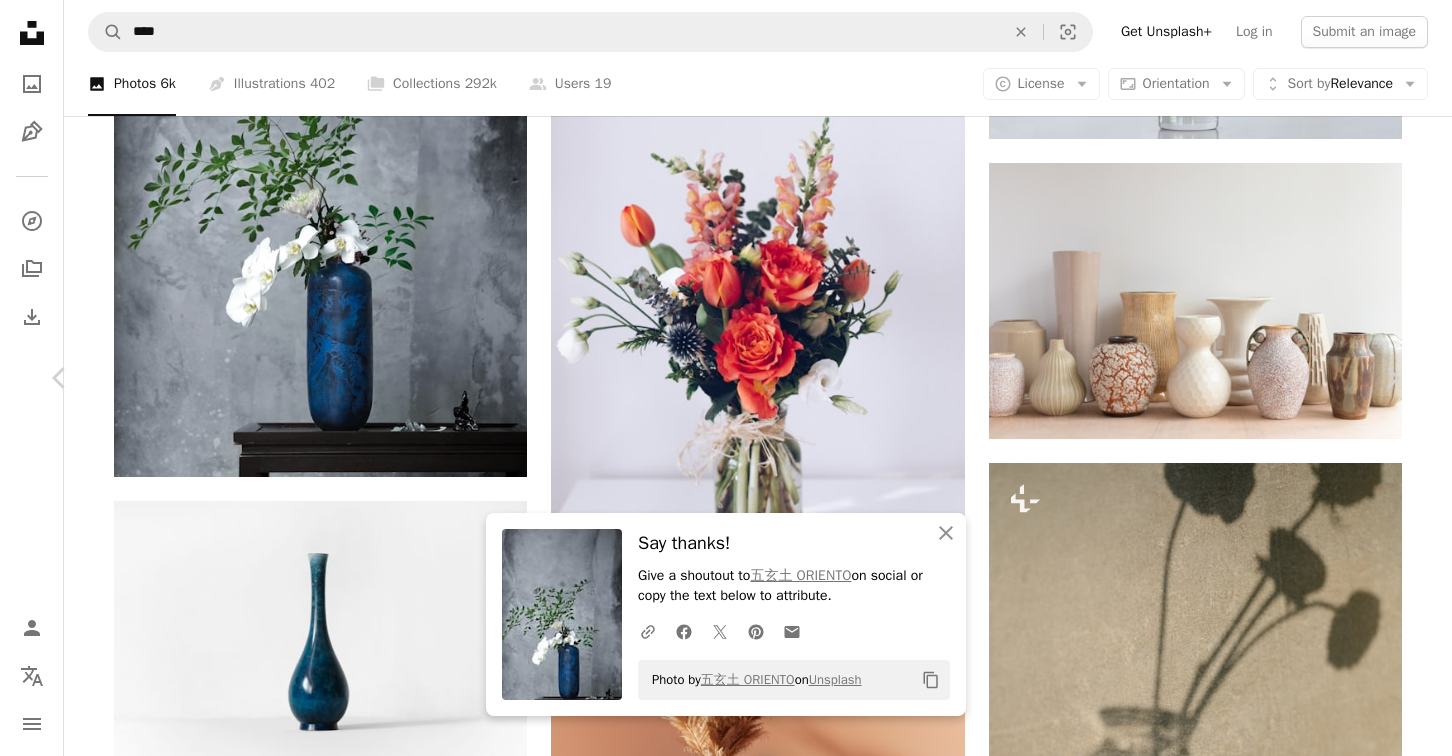 click on "Download free" at bounding box center (1203, 6337) 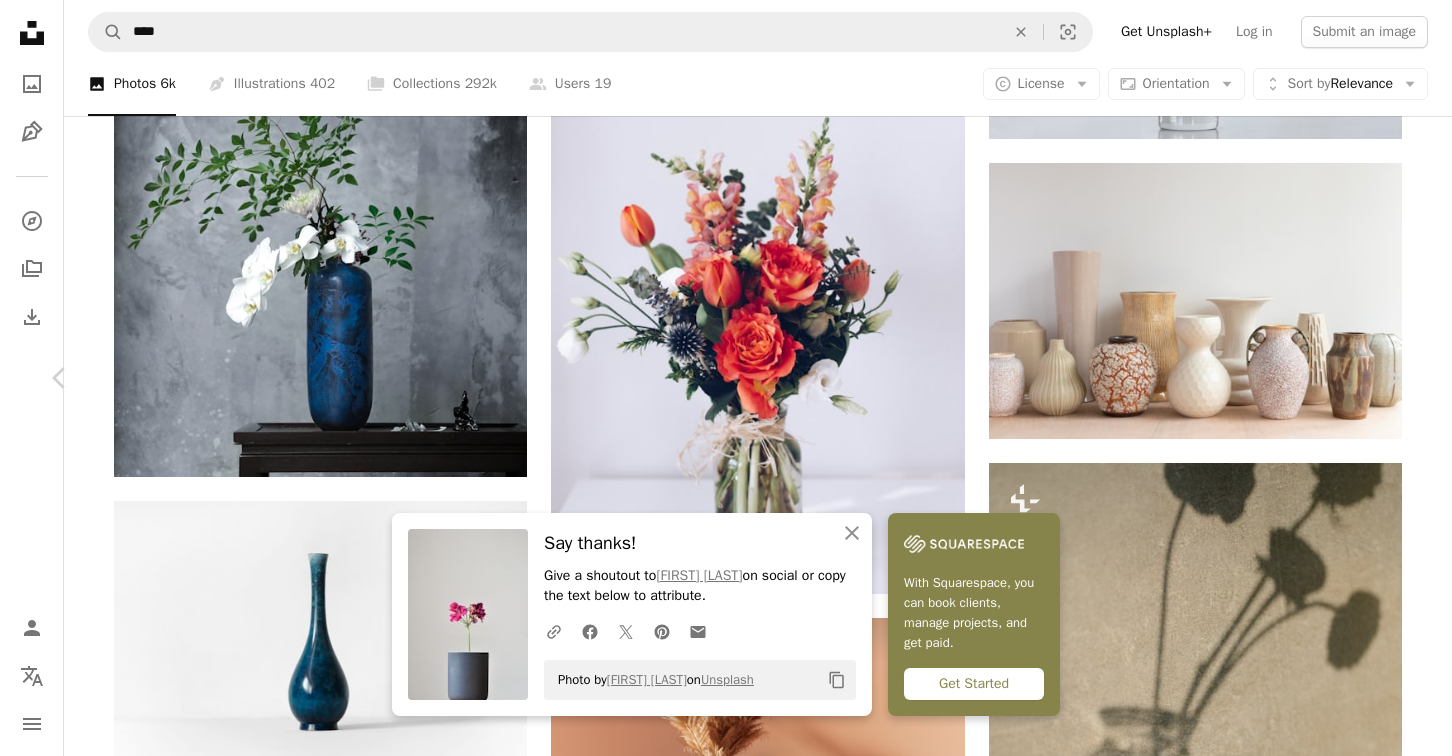 scroll, scrollTop: 1090, scrollLeft: 0, axis: vertical 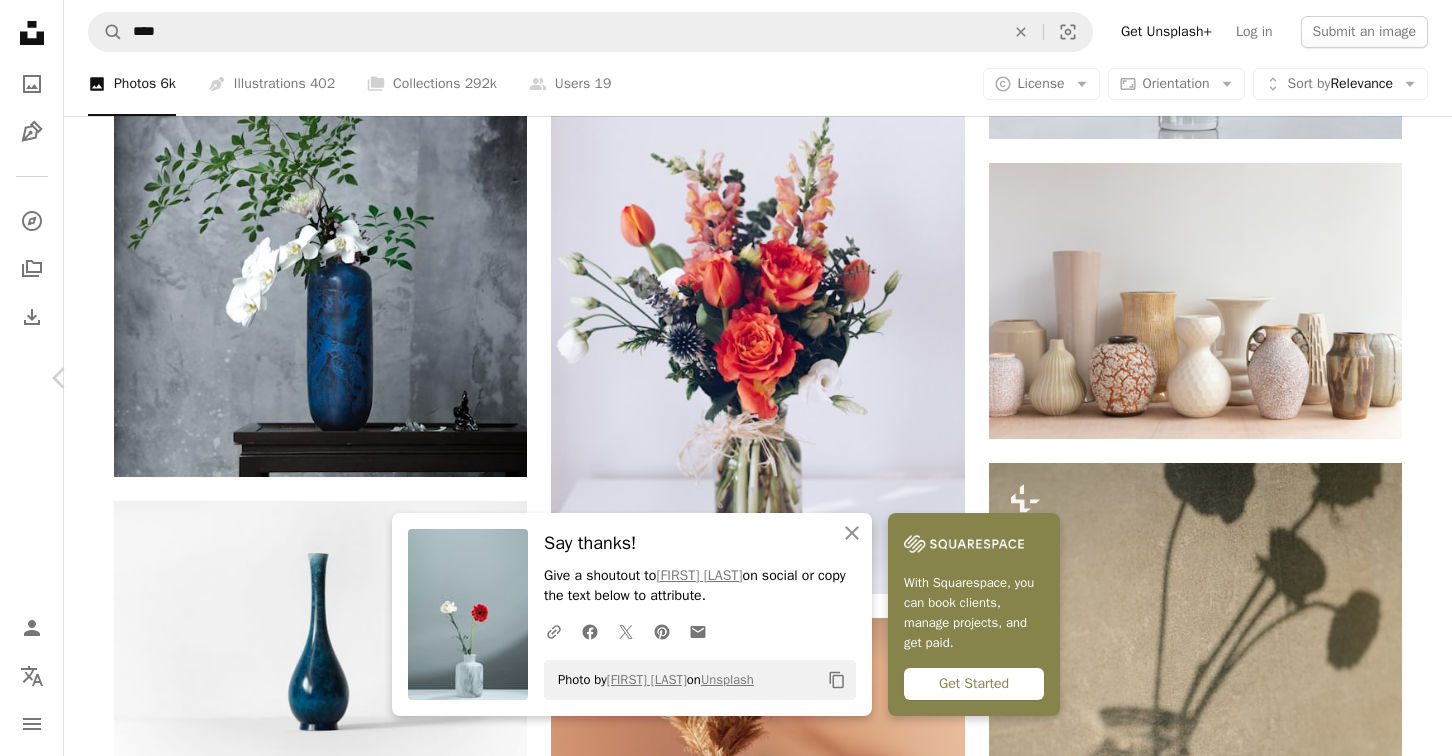 click at bounding box center (718, 6723) 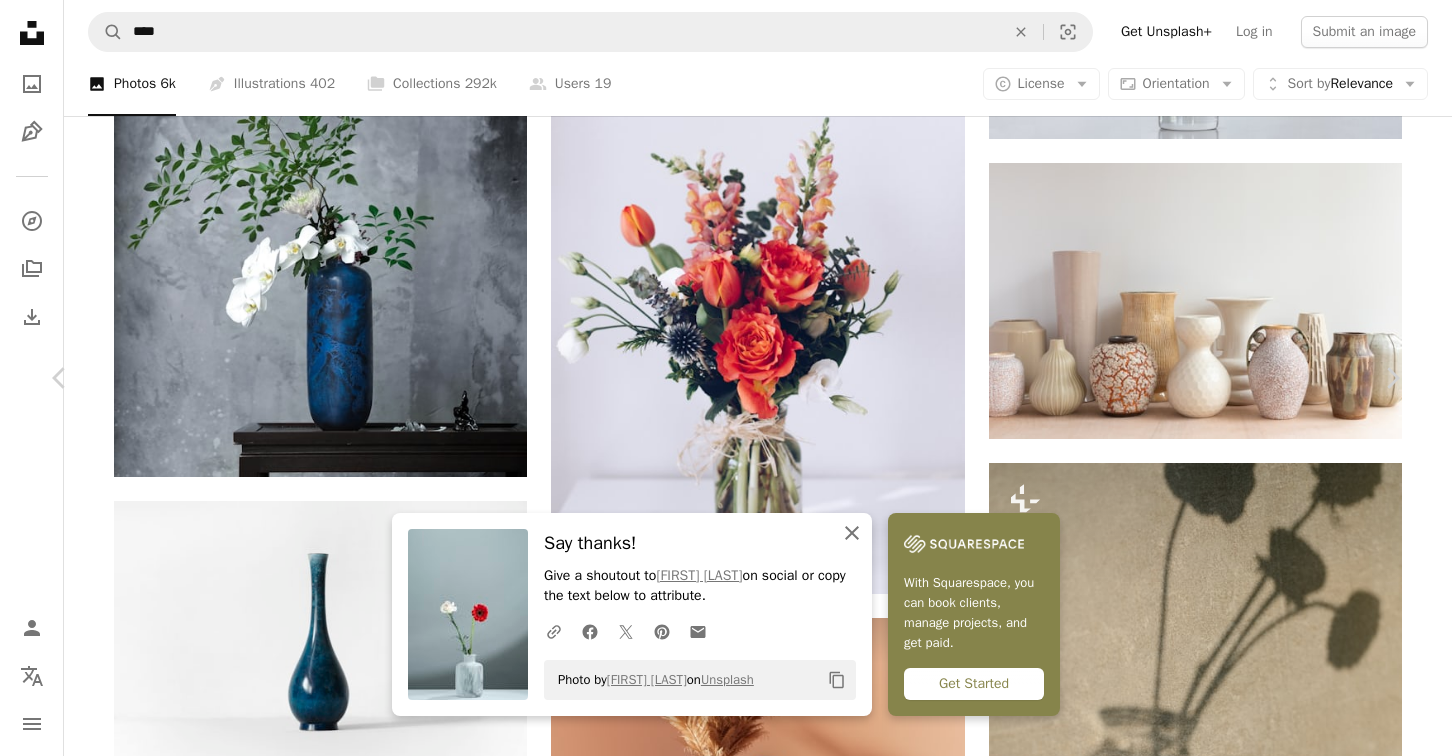 click 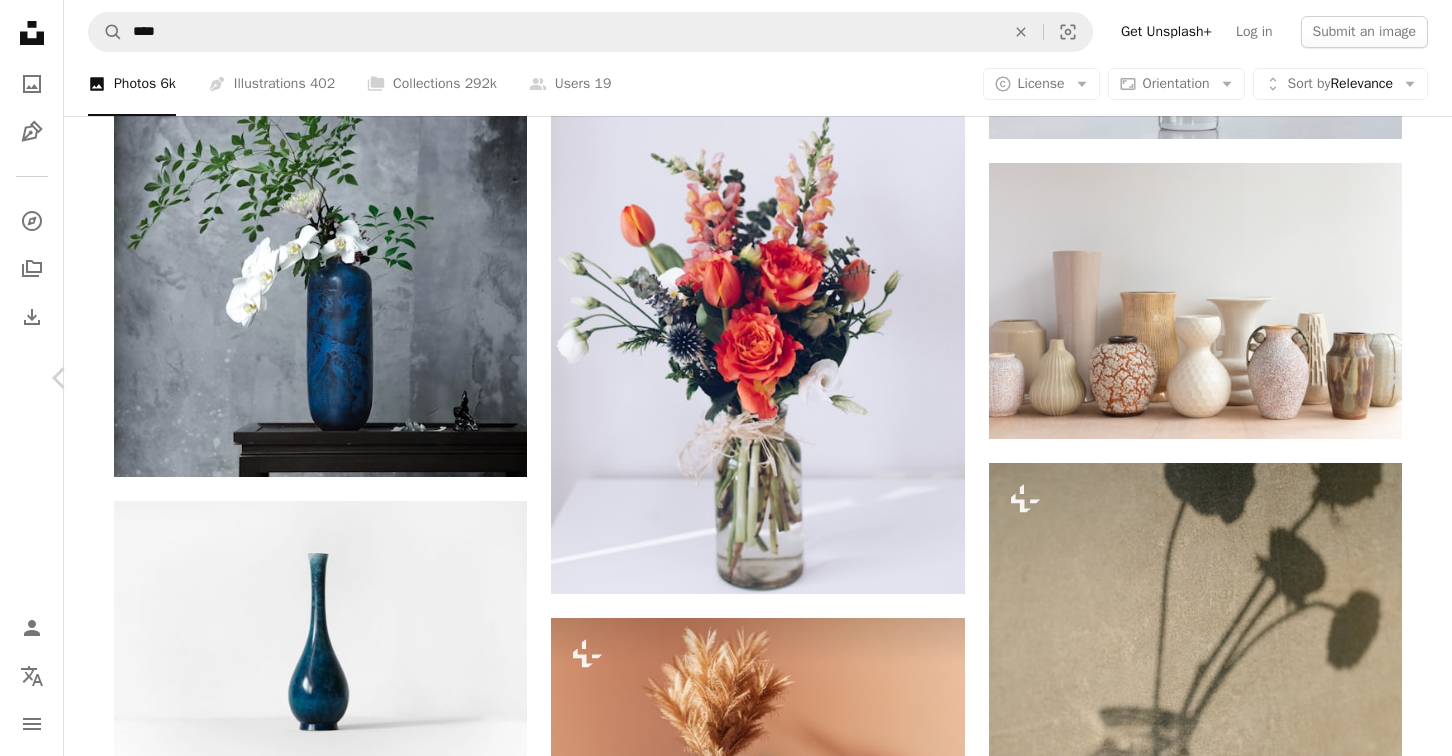 click on "An X shape Chevron left Chevron right Karolina Grabowska For Unsplash+ A heart A plus sign A lock Download Zoom in A forward-right arrow Share More Actions Calendar outlined Published on [DATE], [YEAR] Safety Licensed under the Unsplash+ License wallpaper background full hd wallpaper 4K Images laptop wallpaper iphone wallpaper flowers full screen wallpaper aesthetic wallpaper screensaver floral blossom imac wallpaper floral composition anthurium Public domain images From this series Chevron right Plus sign for Unsplash+ Plus sign for Unsplash+ Plus sign for Unsplash+ Plus sign for Unsplash+ Plus sign for Unsplash+ Plus sign for Unsplash+ Plus sign for Unsplash+ Plus sign for Unsplash+ Plus sign for Unsplash+ Plus sign for Unsplash+ Plus sign for Unsplash+ Related images Plus sign for Unsplash+ A heart A plus sign Karolina Grabowska For Unsplash+ A lock Download Plus sign for Unsplash+ A heart A plus sign Thais Varela For Unsplash+ A lock Download Plus sign for Unsplash+ A heart A plus sign Karolina Grabowska For" at bounding box center [726, 6668] 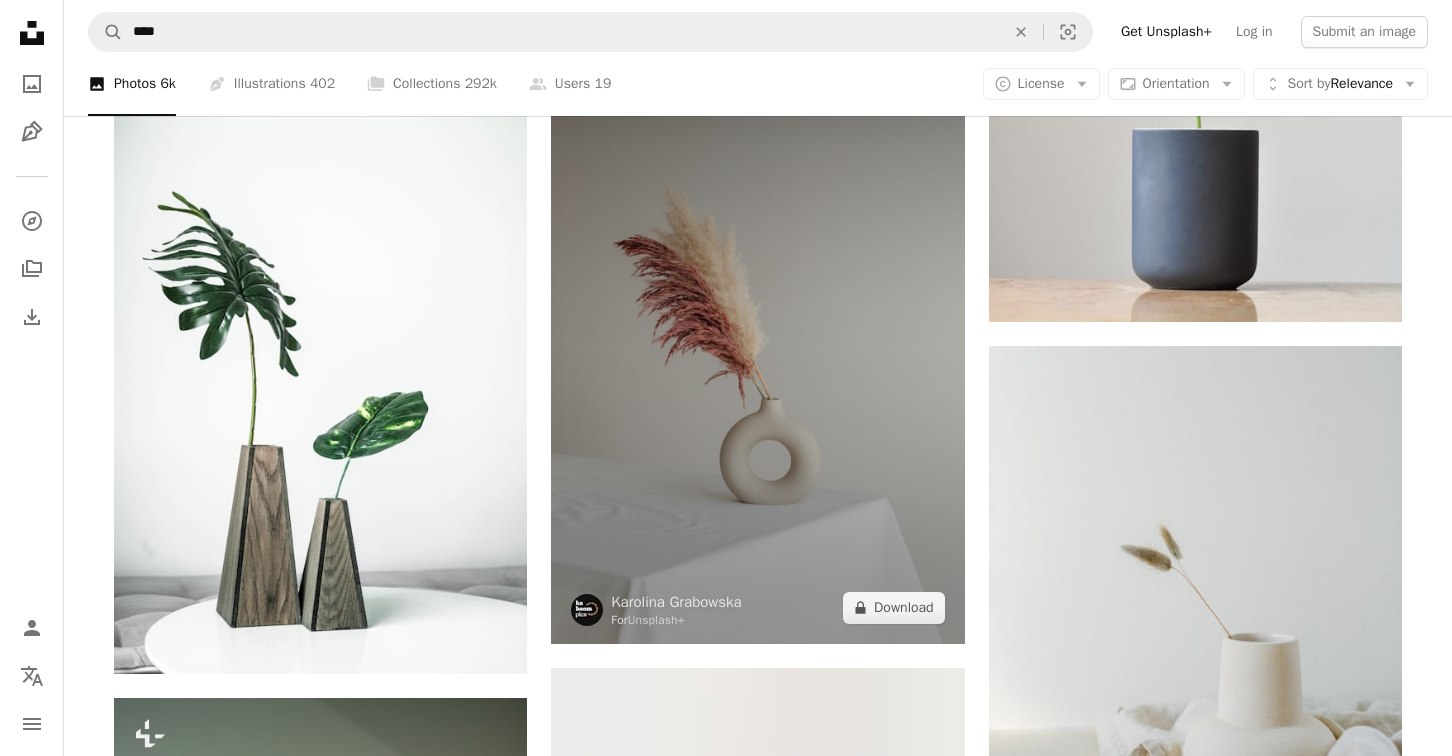 scroll, scrollTop: 4802, scrollLeft: 0, axis: vertical 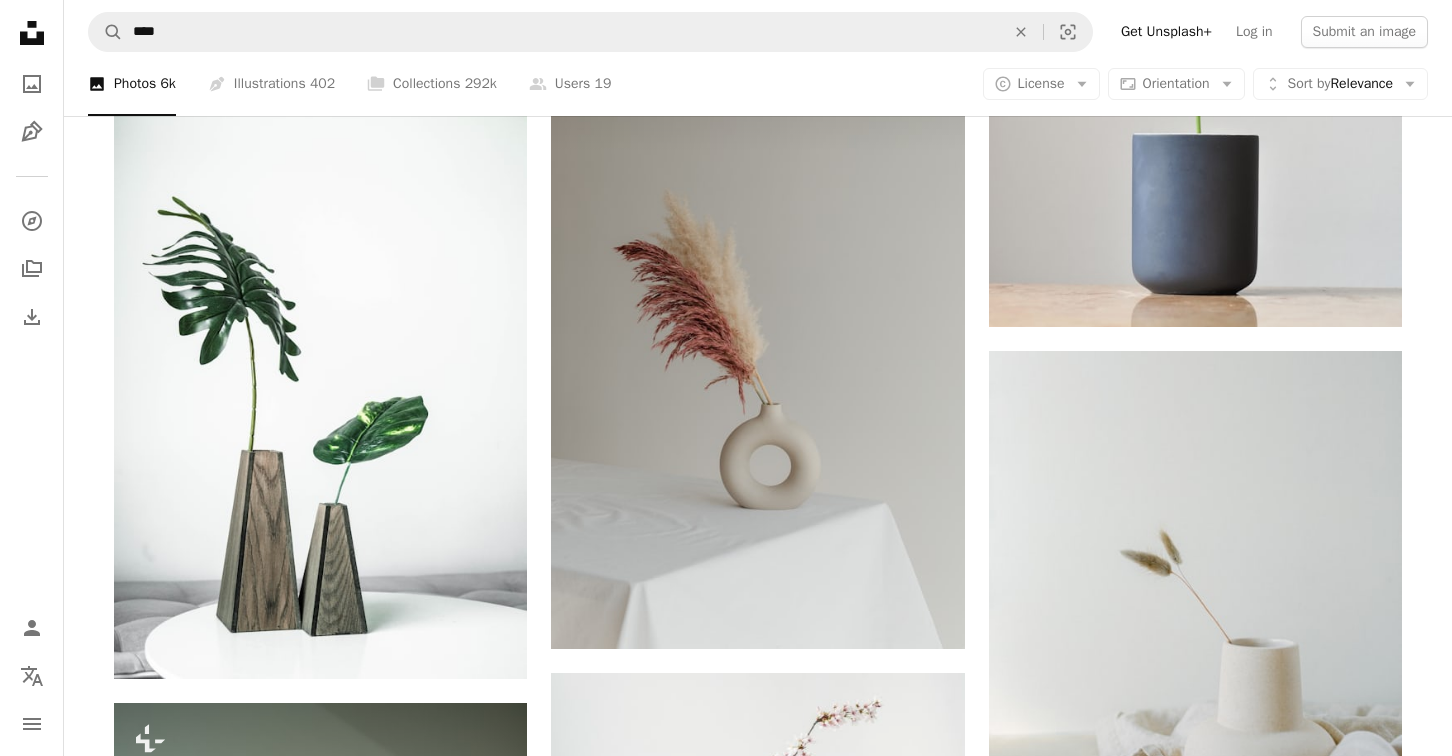 click on "Arrow pointing down" 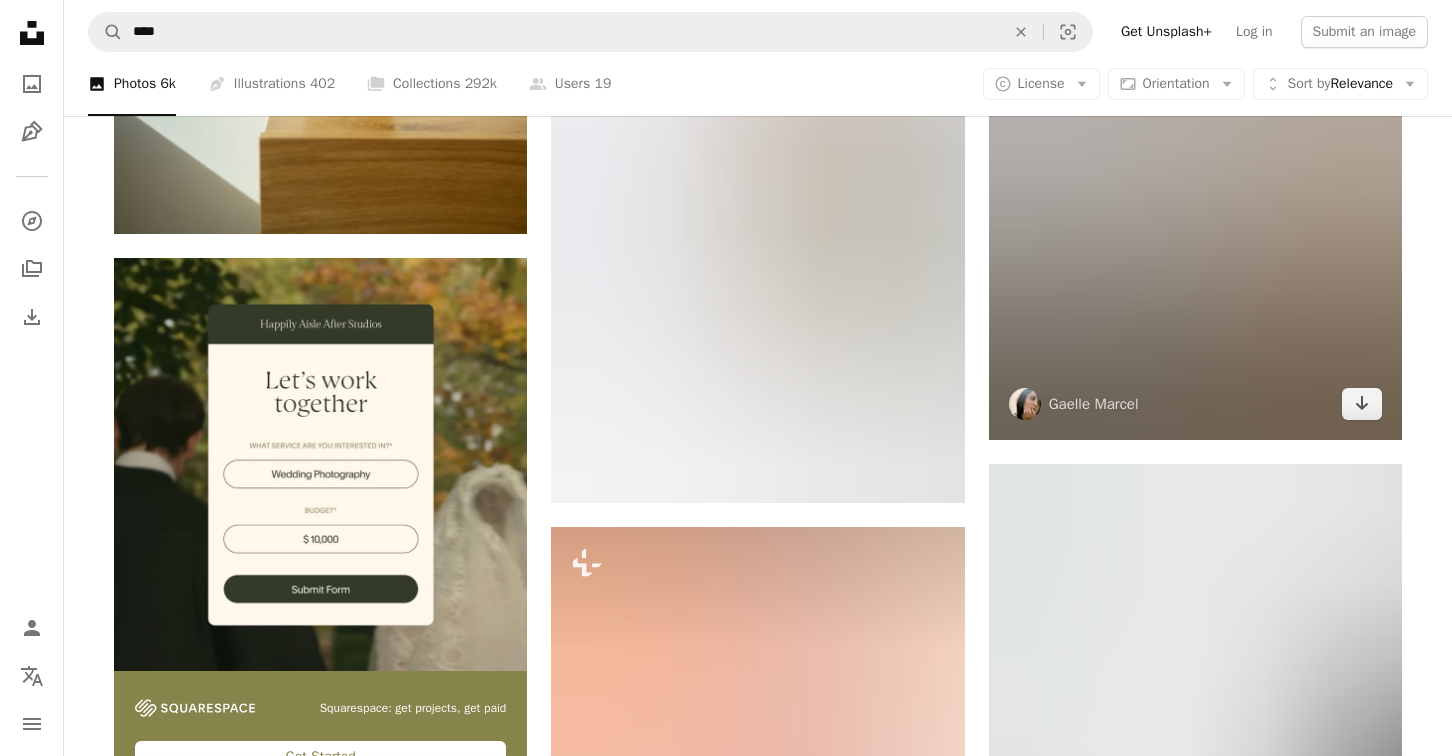 scroll, scrollTop: 5884, scrollLeft: 0, axis: vertical 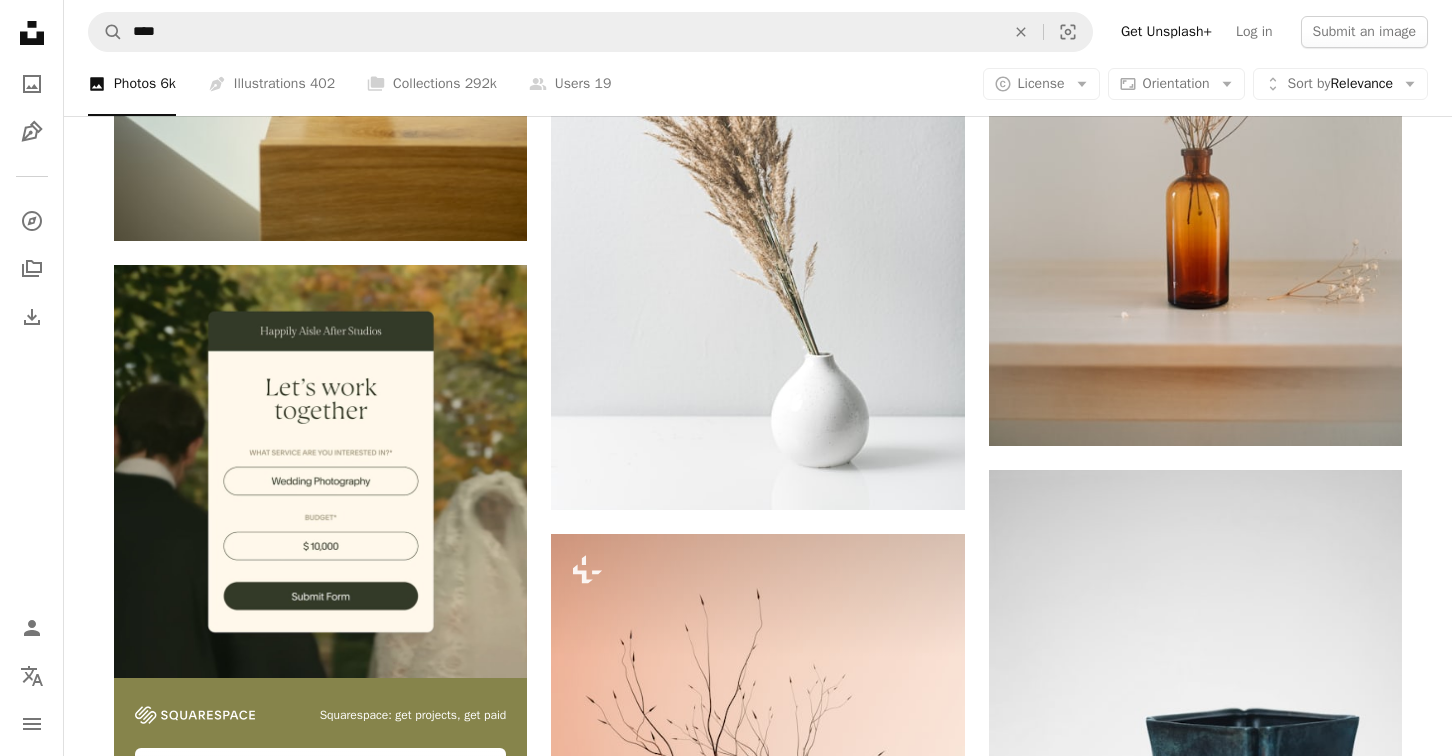 click 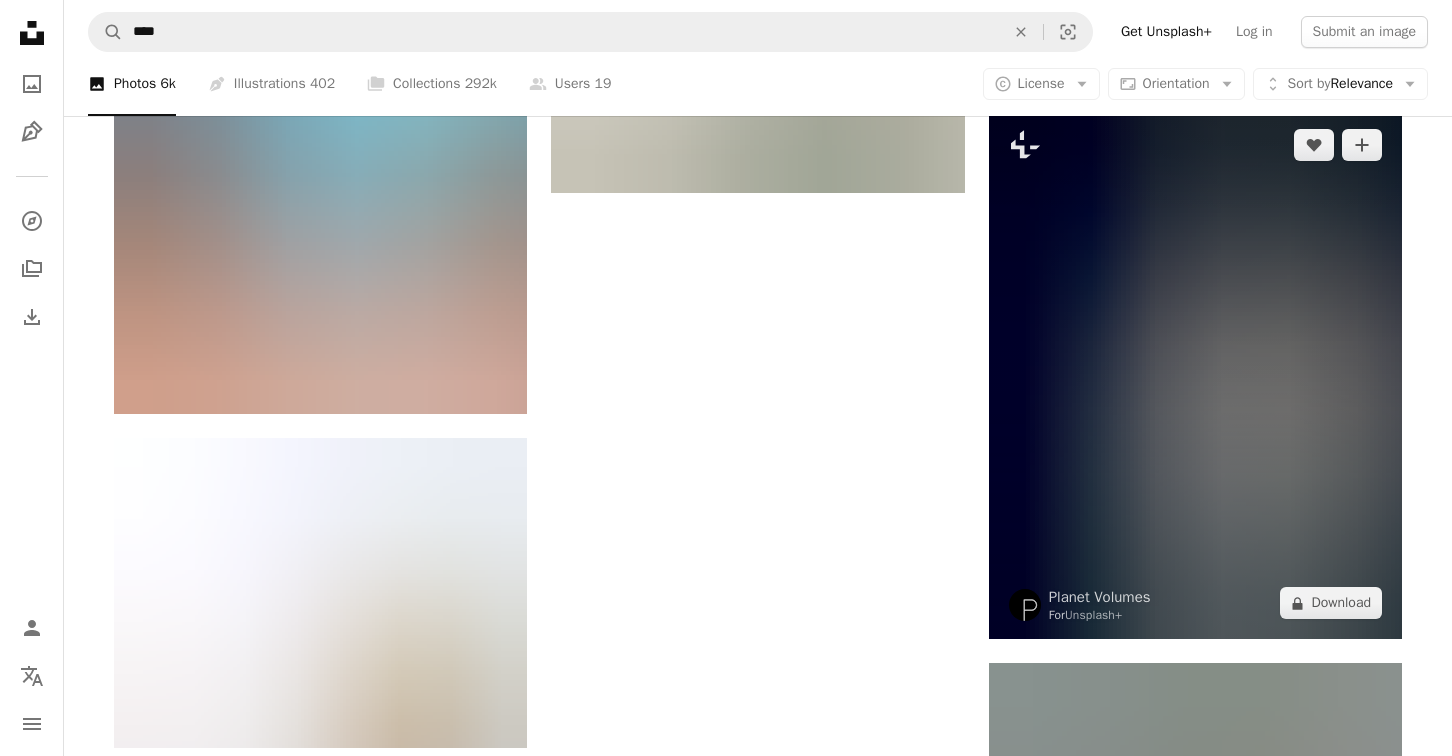 scroll, scrollTop: 7491, scrollLeft: 0, axis: vertical 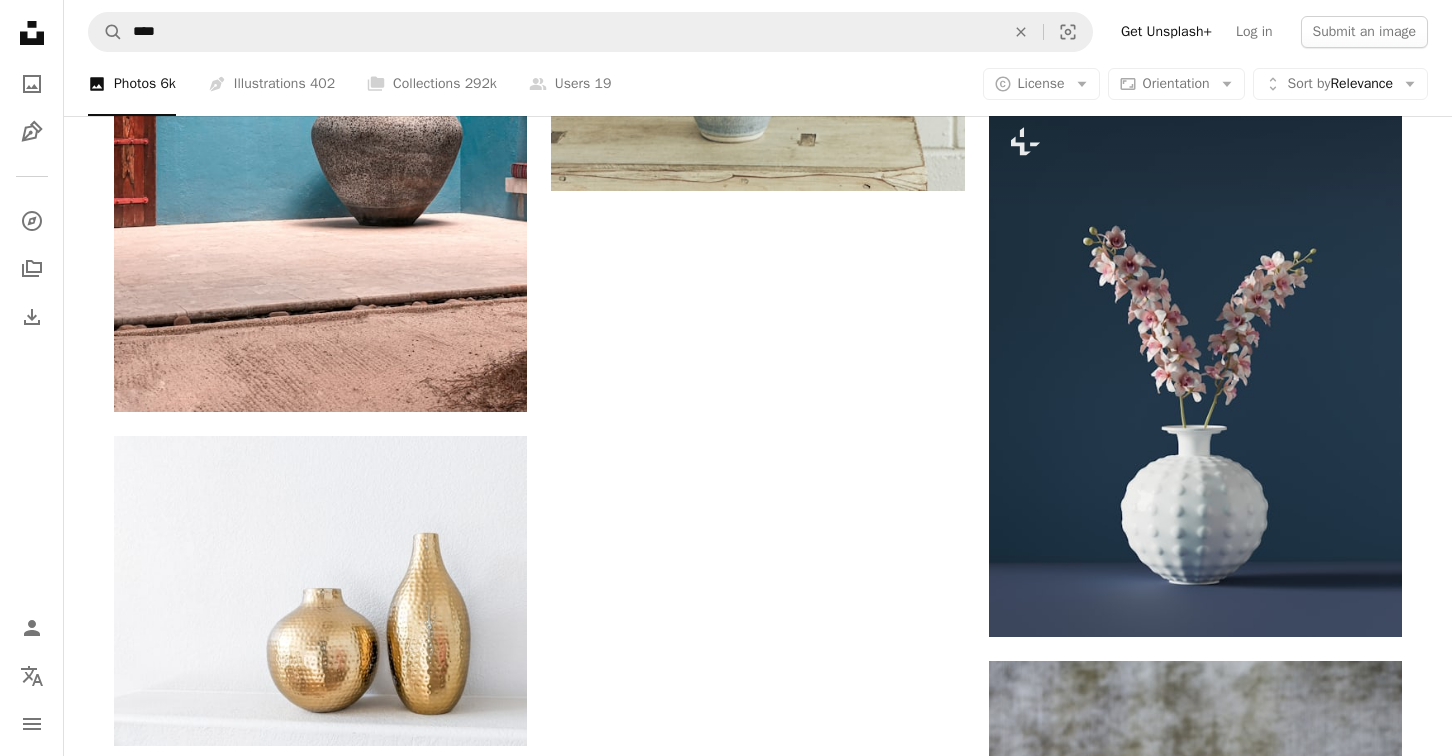 click on "Load more" at bounding box center [758, 1361] 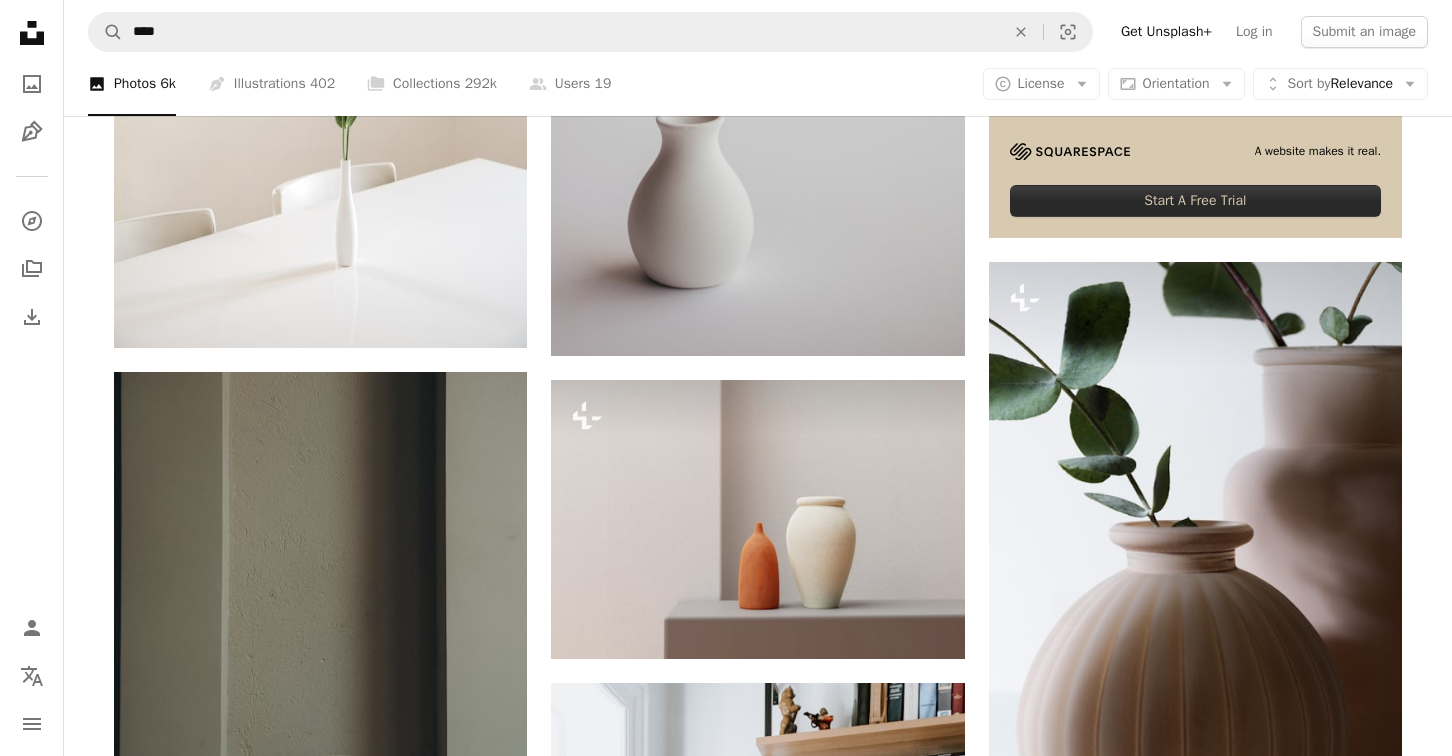 scroll, scrollTop: 10725, scrollLeft: 0, axis: vertical 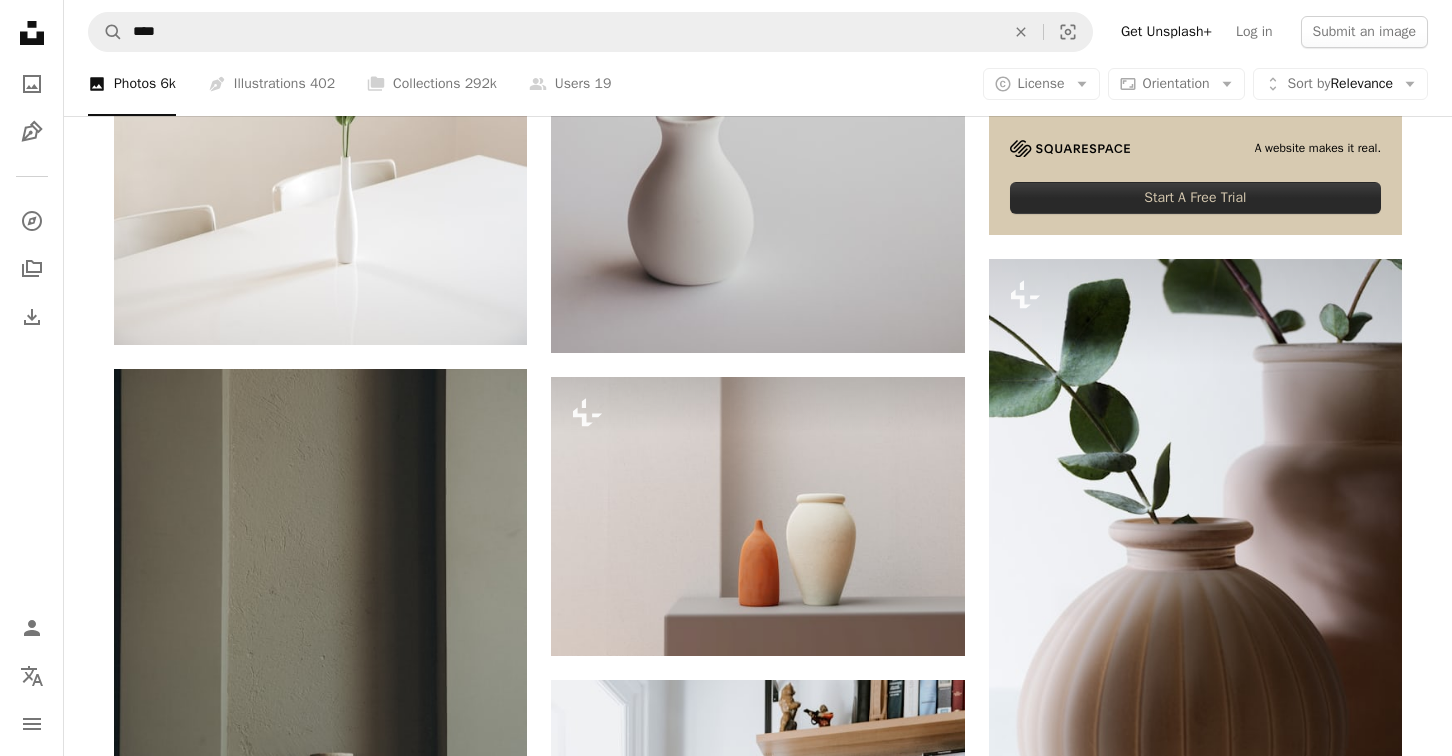 click on "–– ––– ––– –– ––– – – ––– –– –– –––– –– Squarespace: get customers and grow Get Started A heart A plus sign Mathilde Langevin Available for hire A checkmark inside of a circle Arrow pointing down A heart A plus sign [FIRST] [LAST] Available for hire A checkmark inside of a circle Arrow pointing down Plus sign for Unsplash+ A heart A plus sign mk. s For Unsplash+ A lock Download A heart A plus sign NON Arrow pointing down A heart A plus sign [FIRST] [LAST] Arrow pointing down Plus sign for Unsplash+ A heart A plus sign Mathilde Langevin For Unsplash+ A lock Download A heart A plus sign [FIRST] [LAST] Arrow pointing down A heart A plus sign Kasia Sikorska Arrow pointing down A heart A plus sign Gaelle Marcel Arrow pointing down A heart A plus sign 五玄土 ORIENTO Arrow pointing down A heart A plus sign Hudai Gayiran Arrow pointing down A heart A plus sign Maarten Deckers Arrow pointing down For" at bounding box center (1195, -2383) 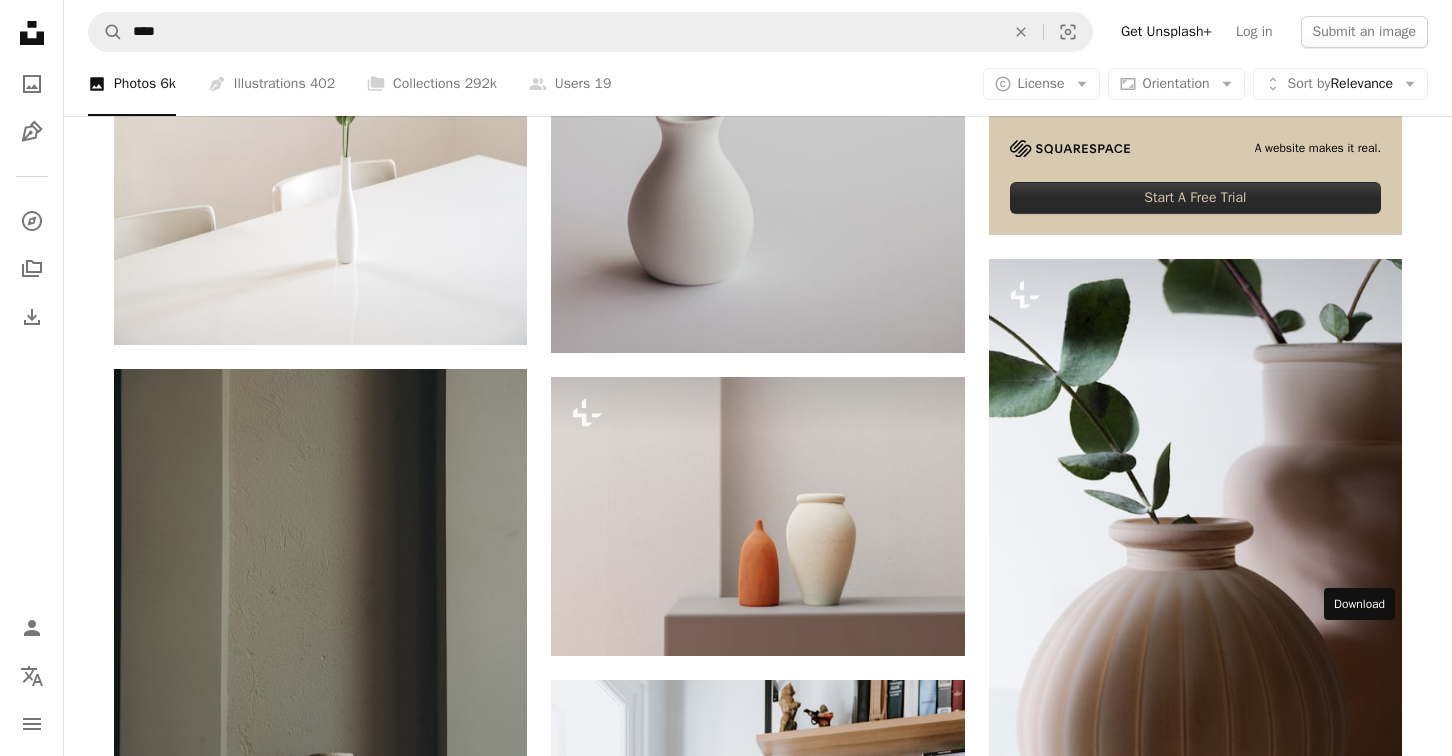 click on "Arrow pointing down" at bounding box center [1362, 1976] 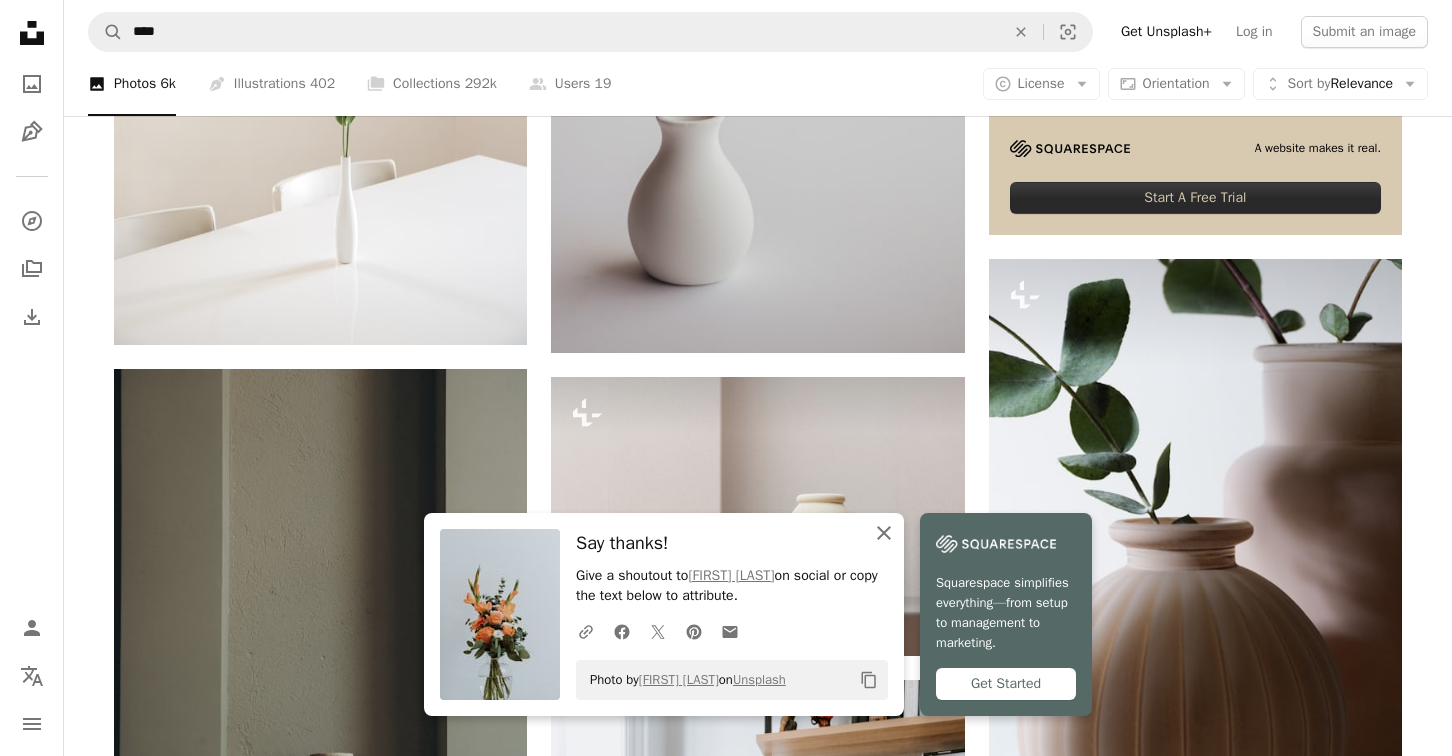 click on "An X shape" 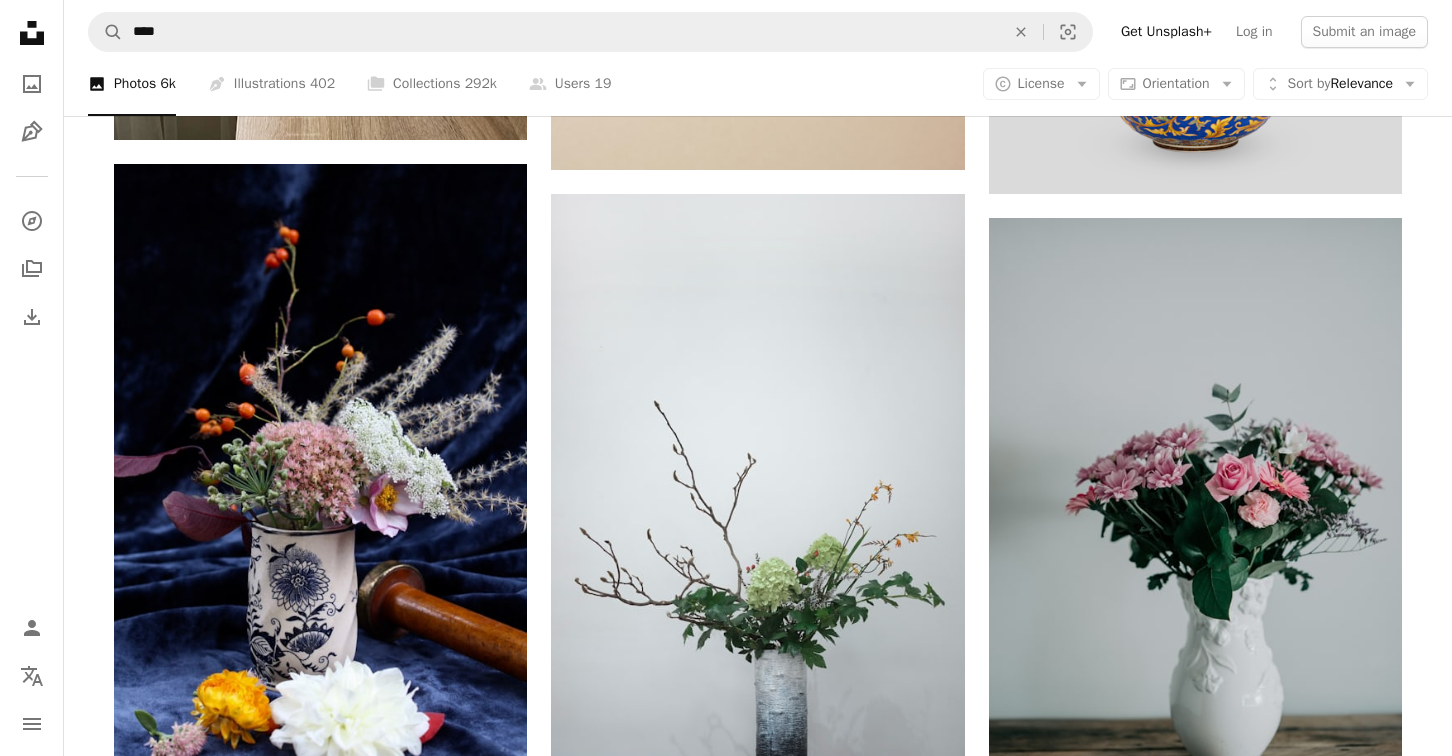 scroll, scrollTop: 15384, scrollLeft: 0, axis: vertical 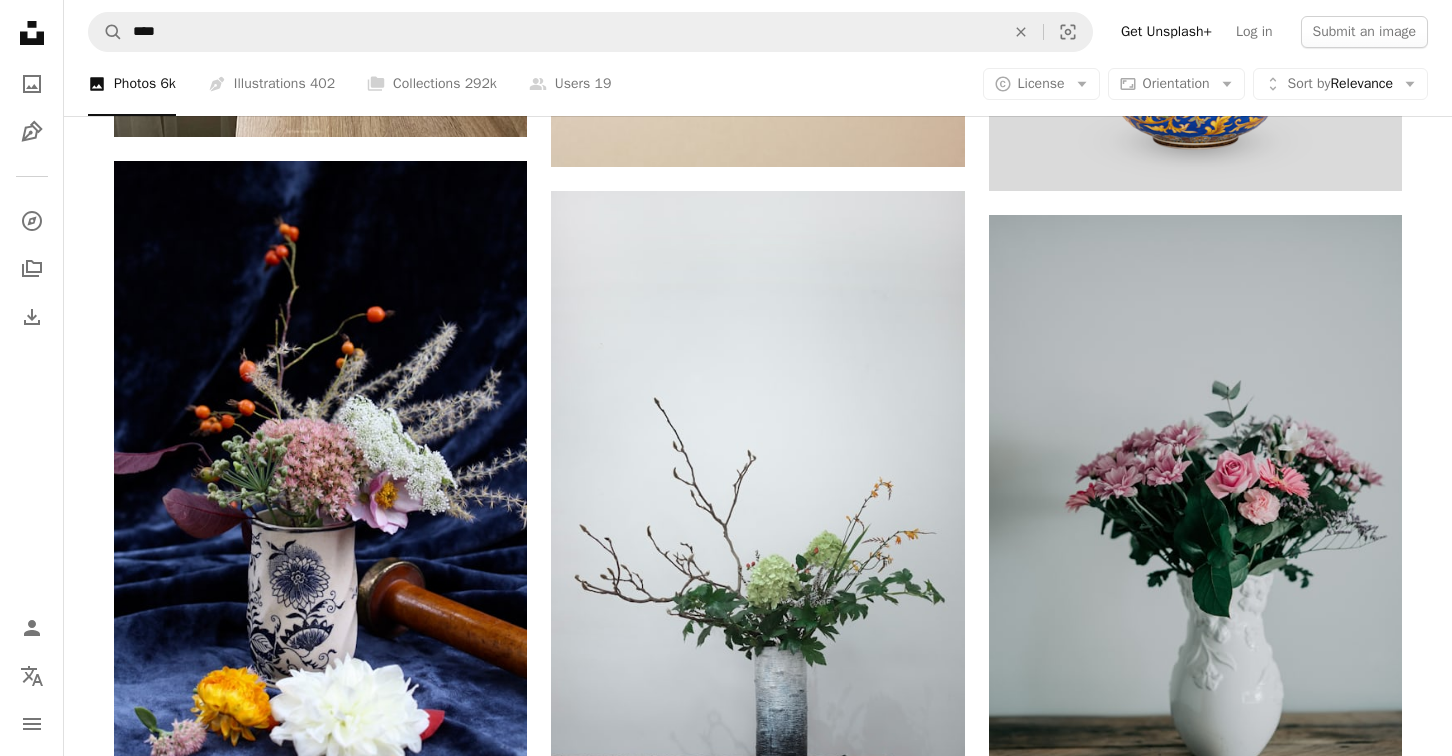 click on "A lock Download" at bounding box center [457, 1389] 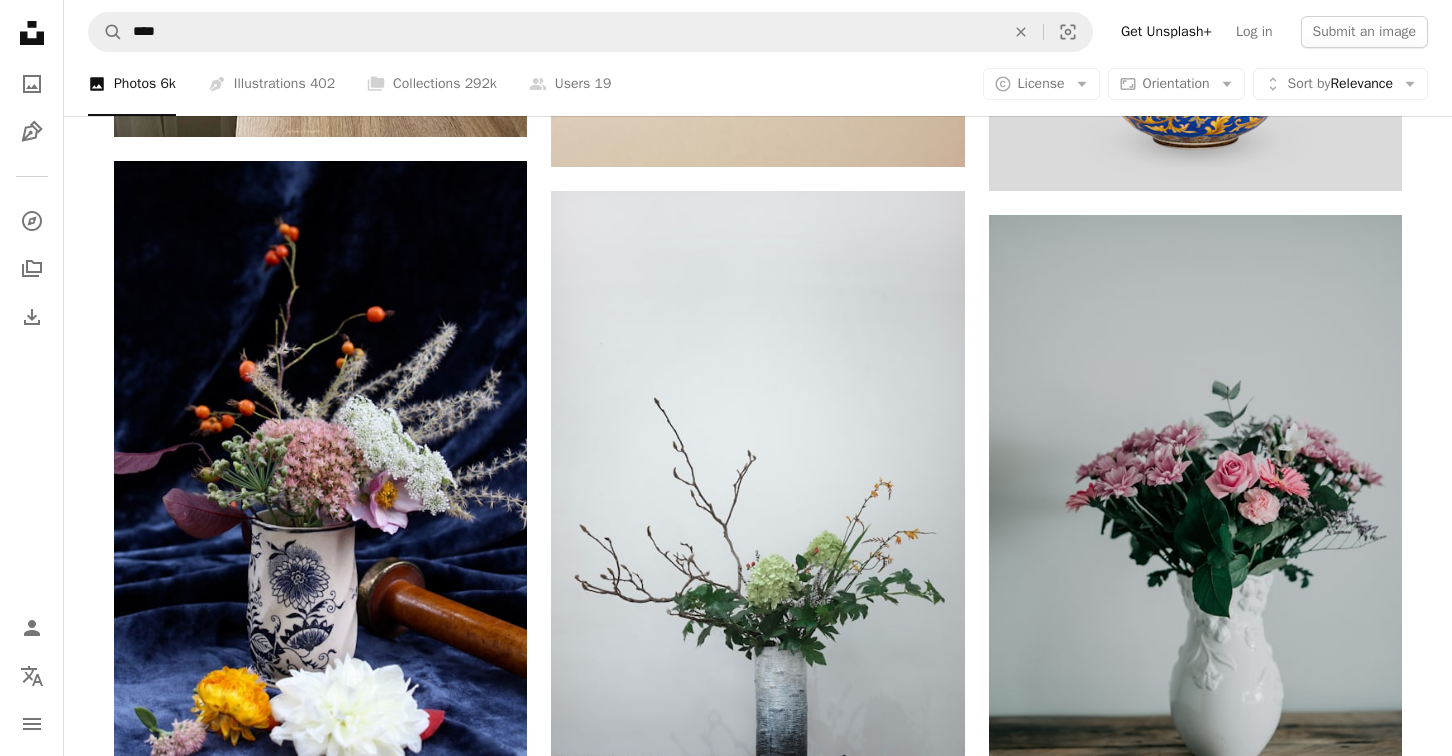 click on "An X shape Premium, ready to use images. Get unlimited access. A plus sign Members-only content added monthly A plus sign Unlimited royalty-free downloads A plus sign Illustrations  New A plus sign Enhanced legal protections yearly 62%  off monthly €16   €6 EUR per month * Get  Unsplash+ * When paid annually, billed upfront  €72 Taxes where applicable. Renews automatically. Cancel anytime." at bounding box center (726, 4700) 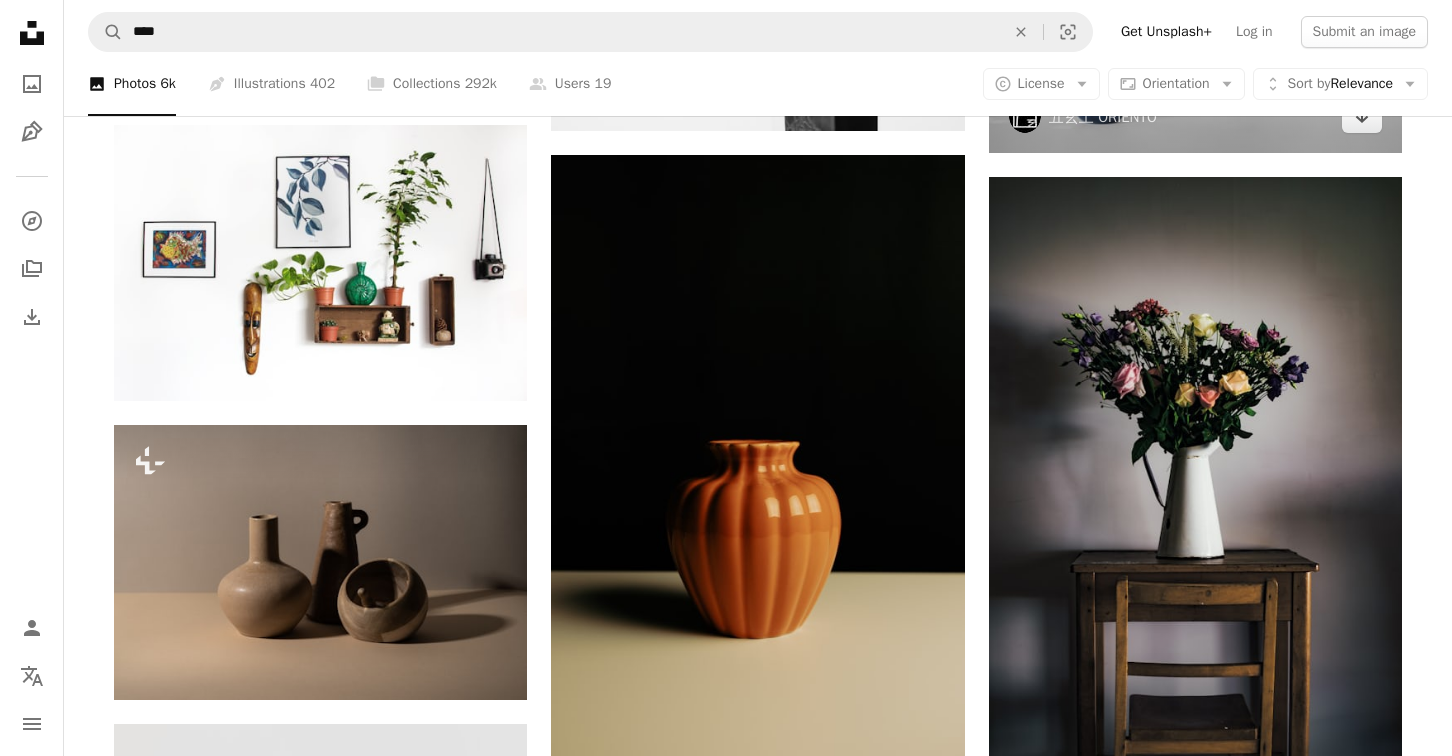 scroll, scrollTop: 17002, scrollLeft: 0, axis: vertical 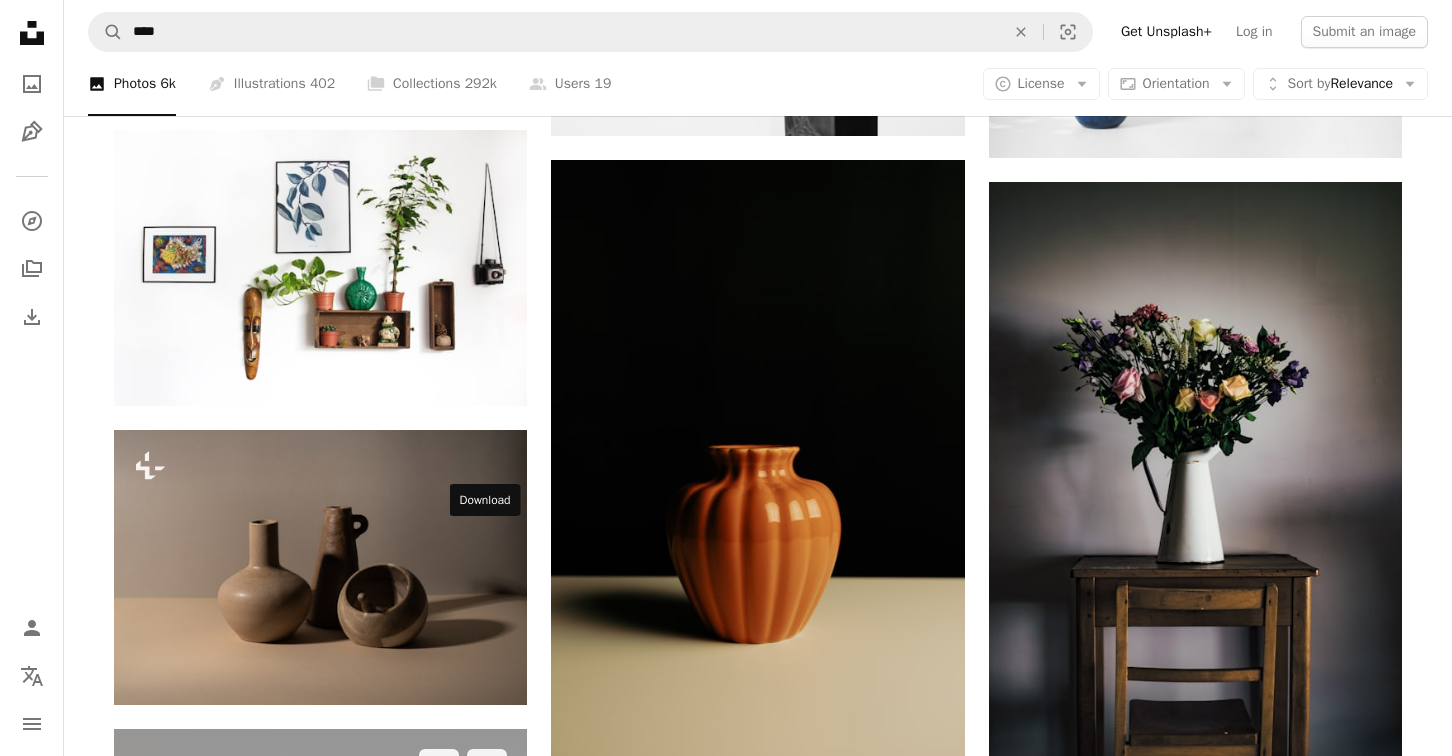 click on "Arrow pointing down" 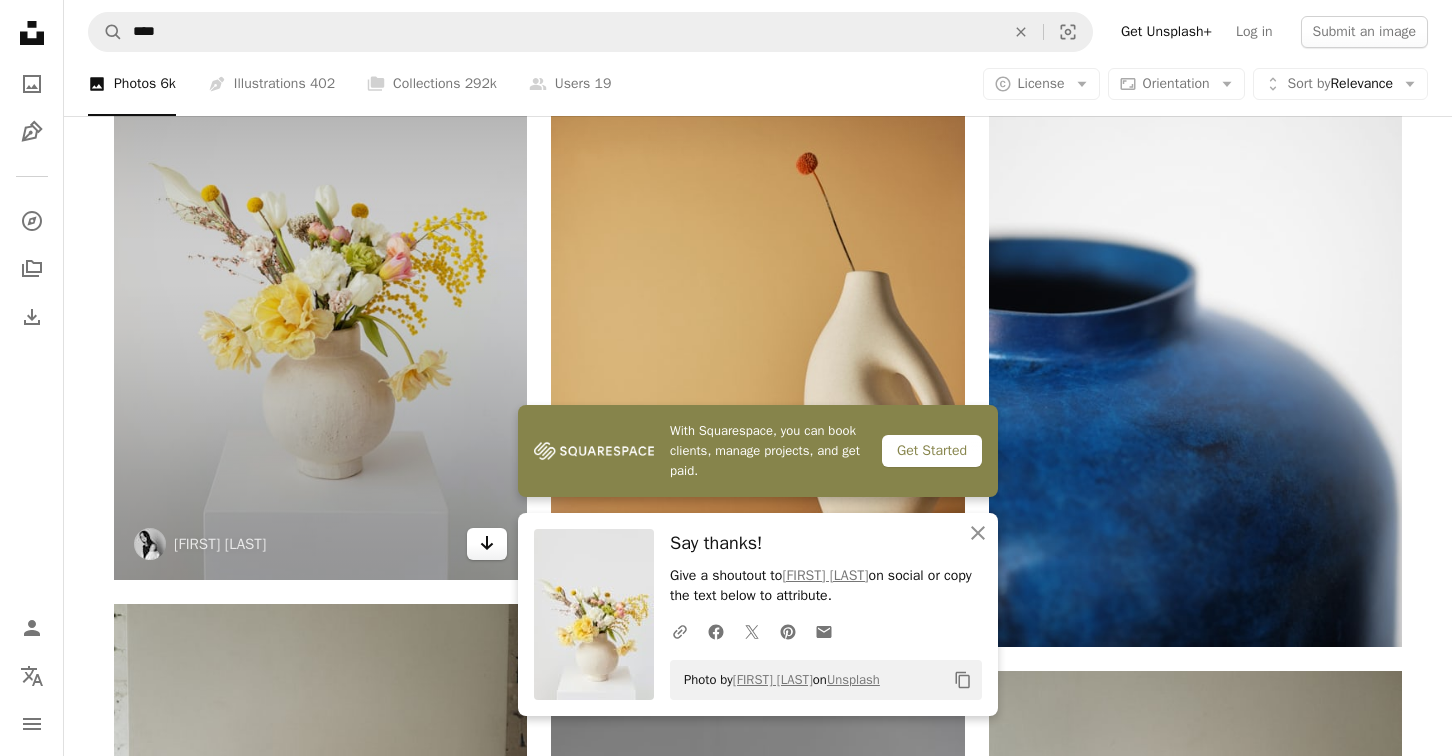 scroll, scrollTop: 17799, scrollLeft: 0, axis: vertical 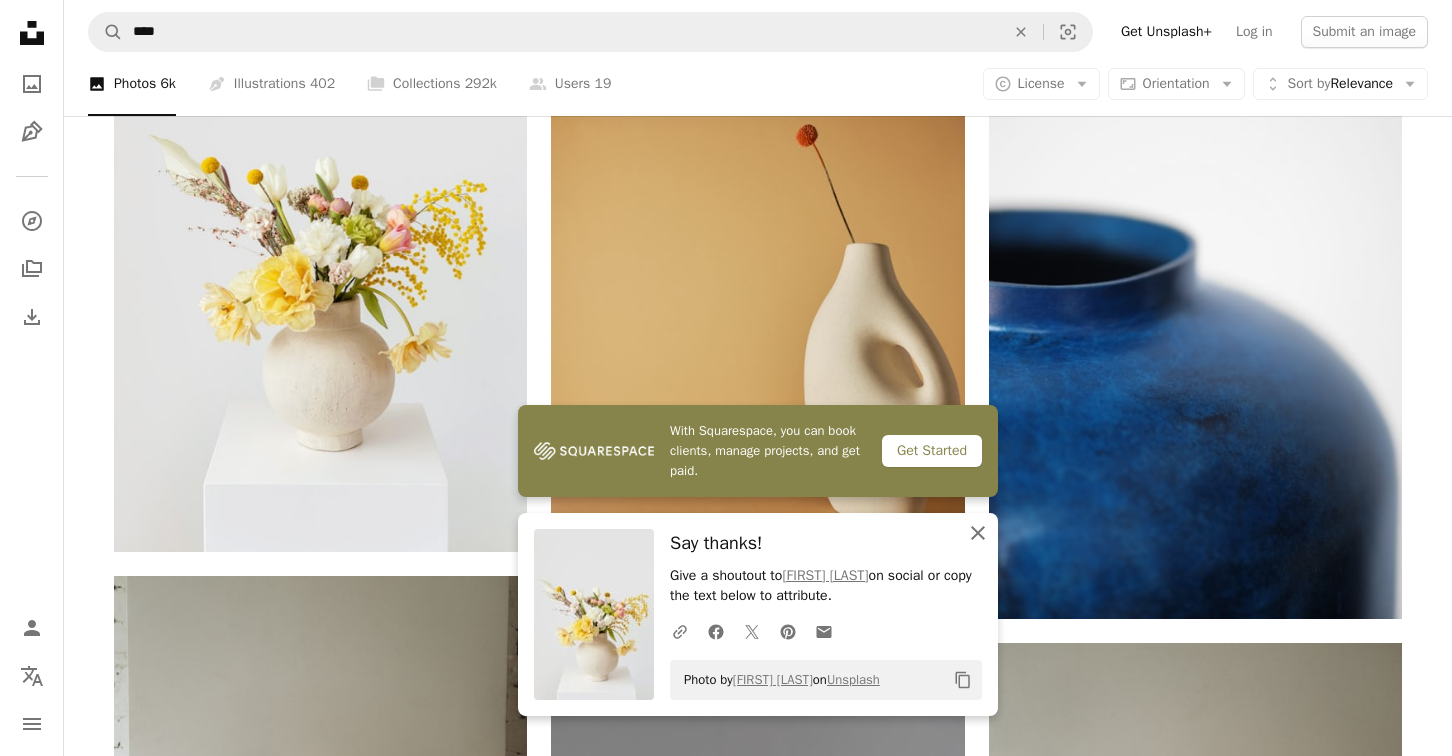 click on "An X shape" 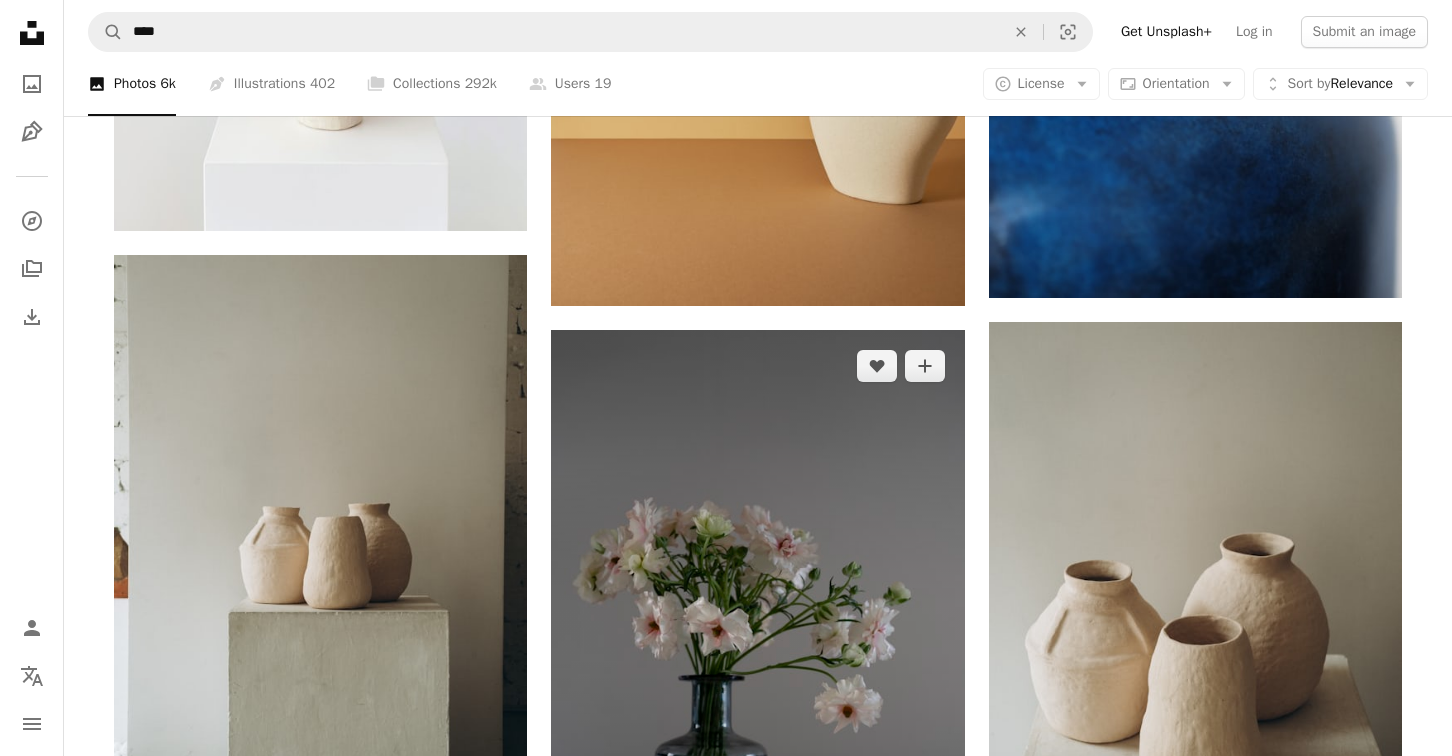 scroll, scrollTop: 18118, scrollLeft: 0, axis: vertical 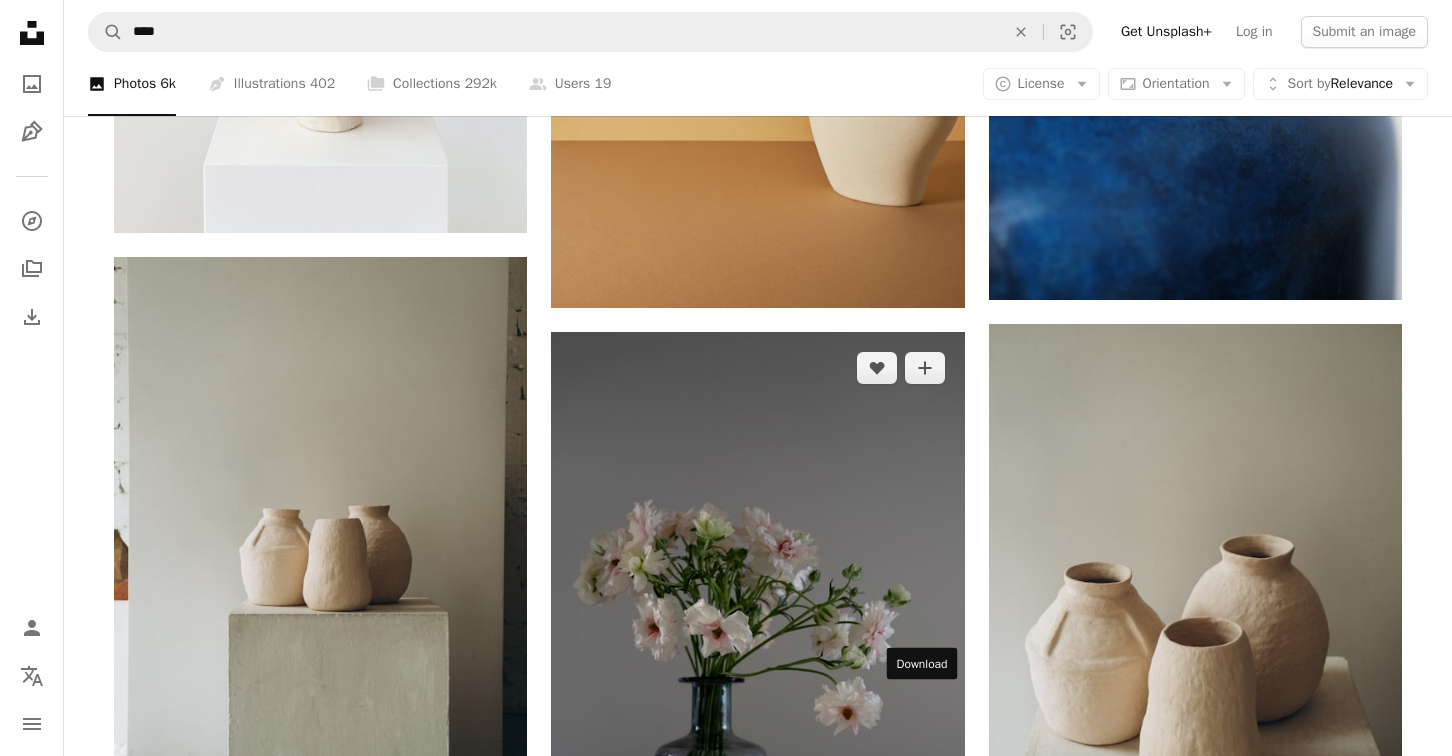 click on "Arrow pointing down" 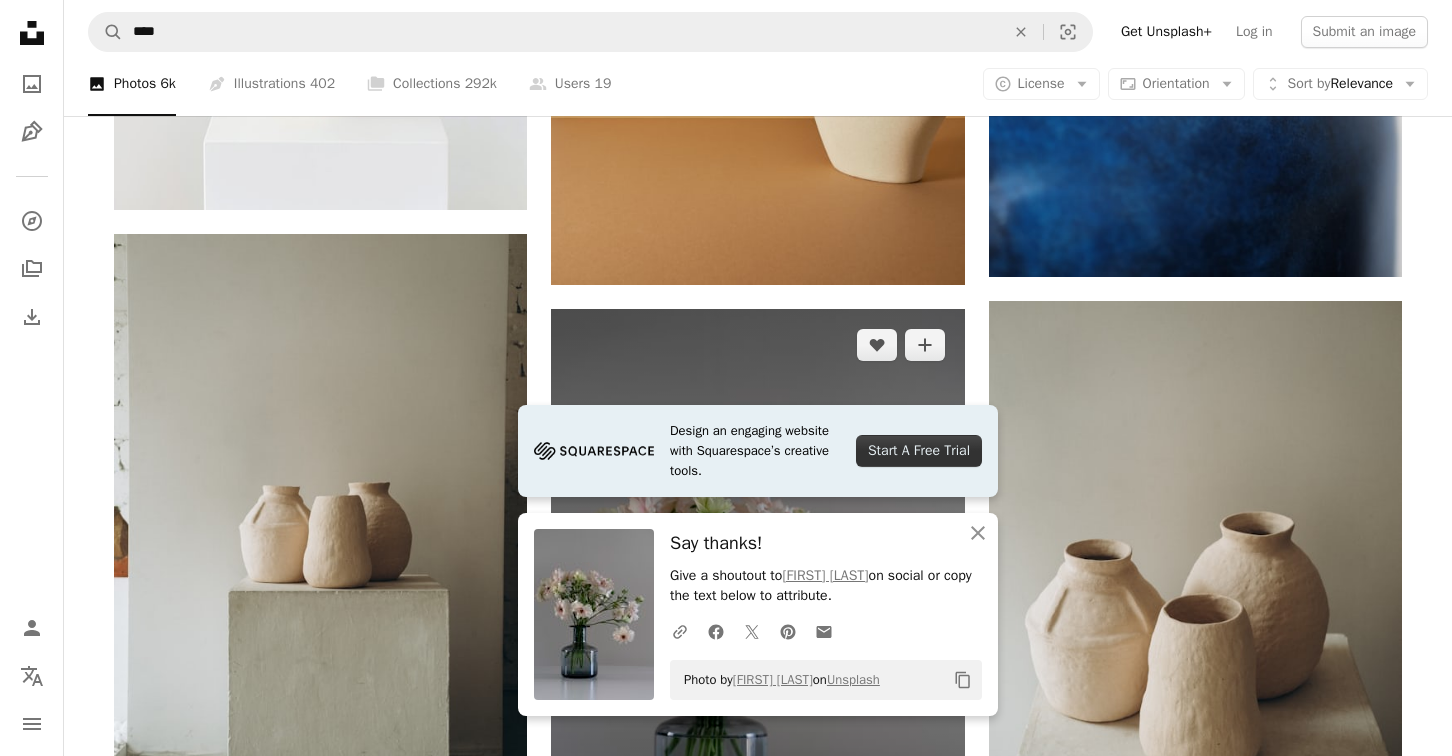 scroll, scrollTop: 18147, scrollLeft: 0, axis: vertical 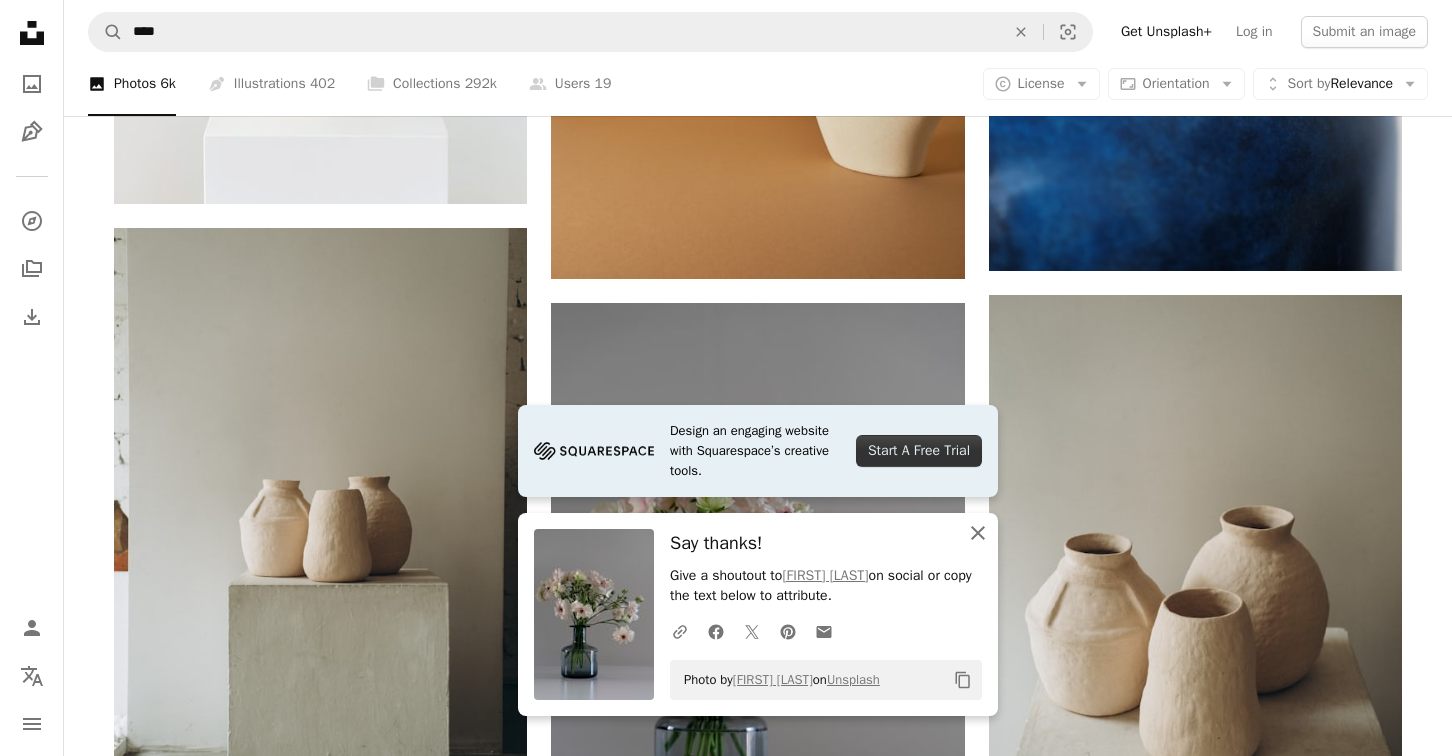click on "An X shape" 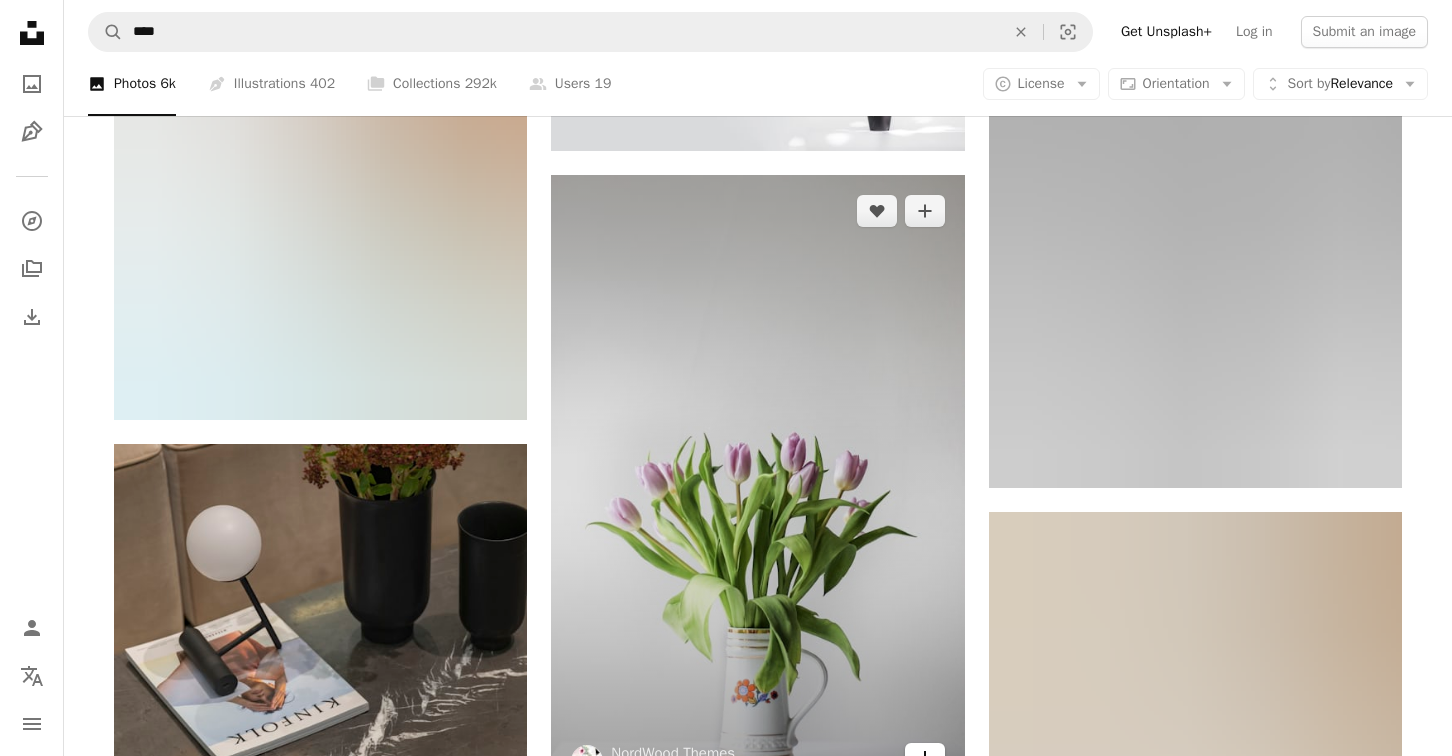 scroll, scrollTop: 19214, scrollLeft: 0, axis: vertical 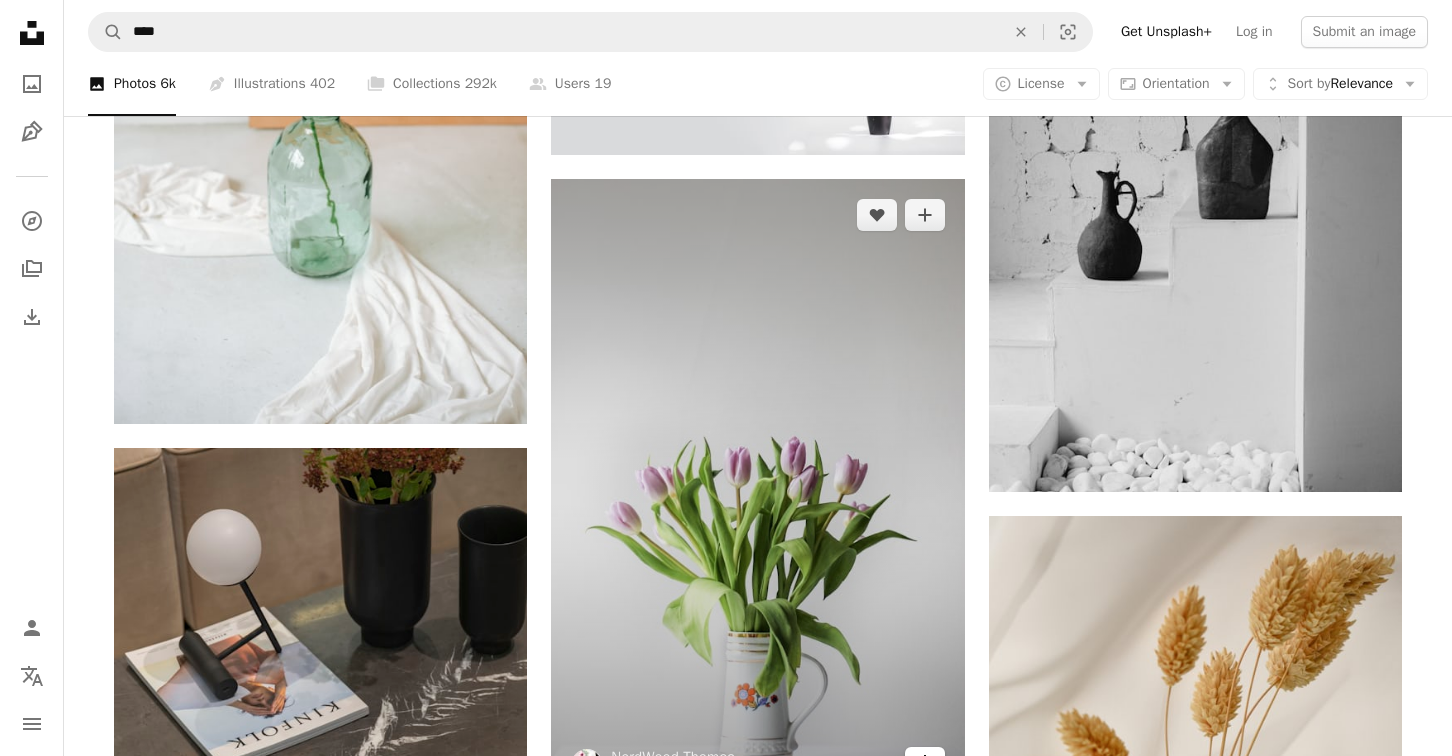 click on "Arrow pointing down" at bounding box center (925, 763) 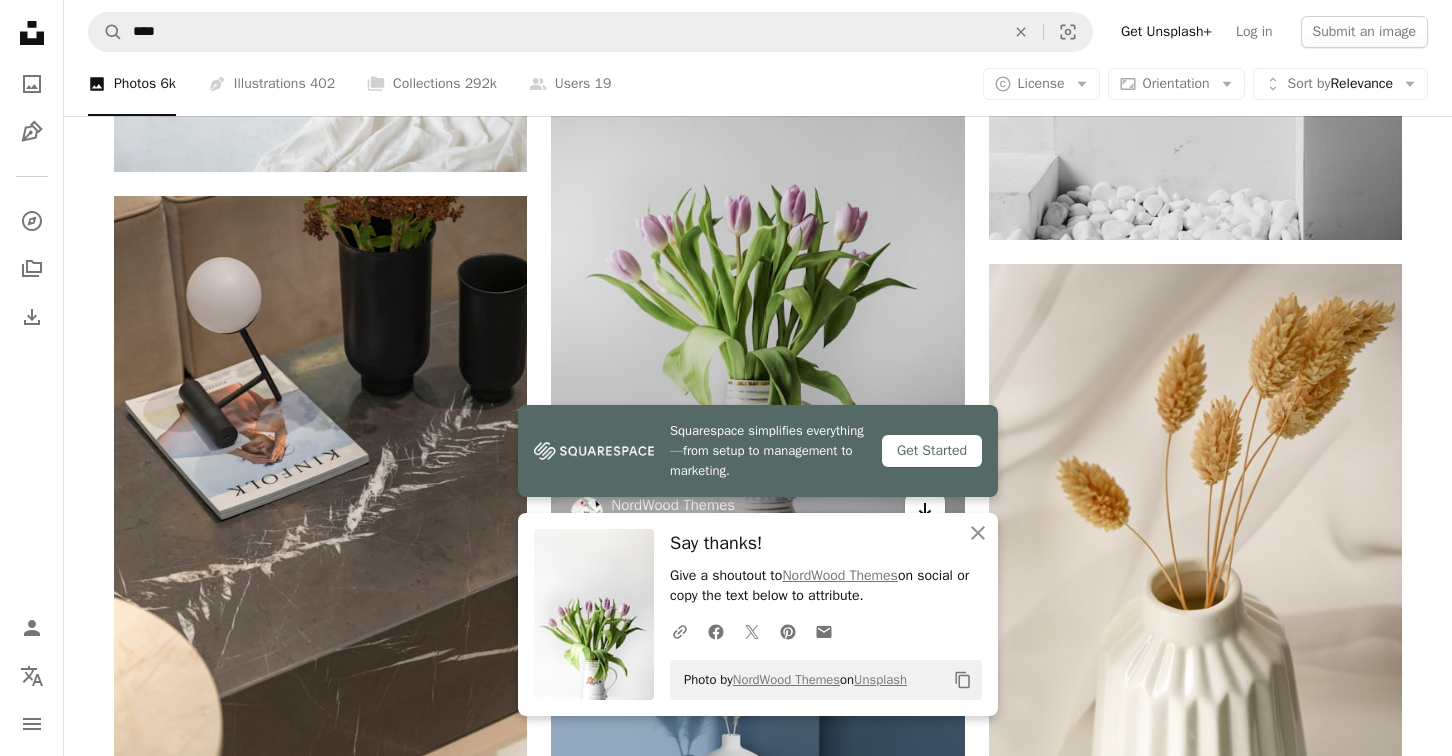 scroll, scrollTop: 19484, scrollLeft: 0, axis: vertical 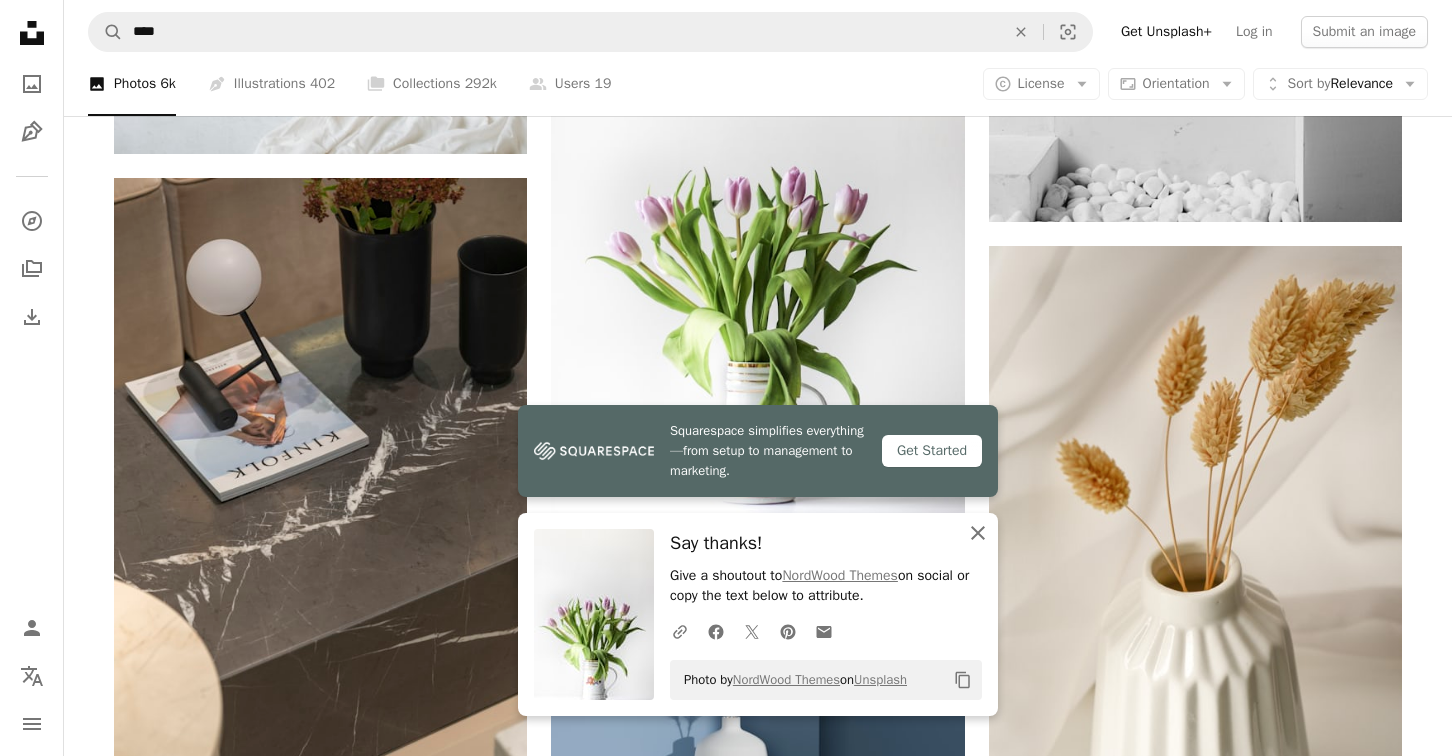 click on "An X shape" 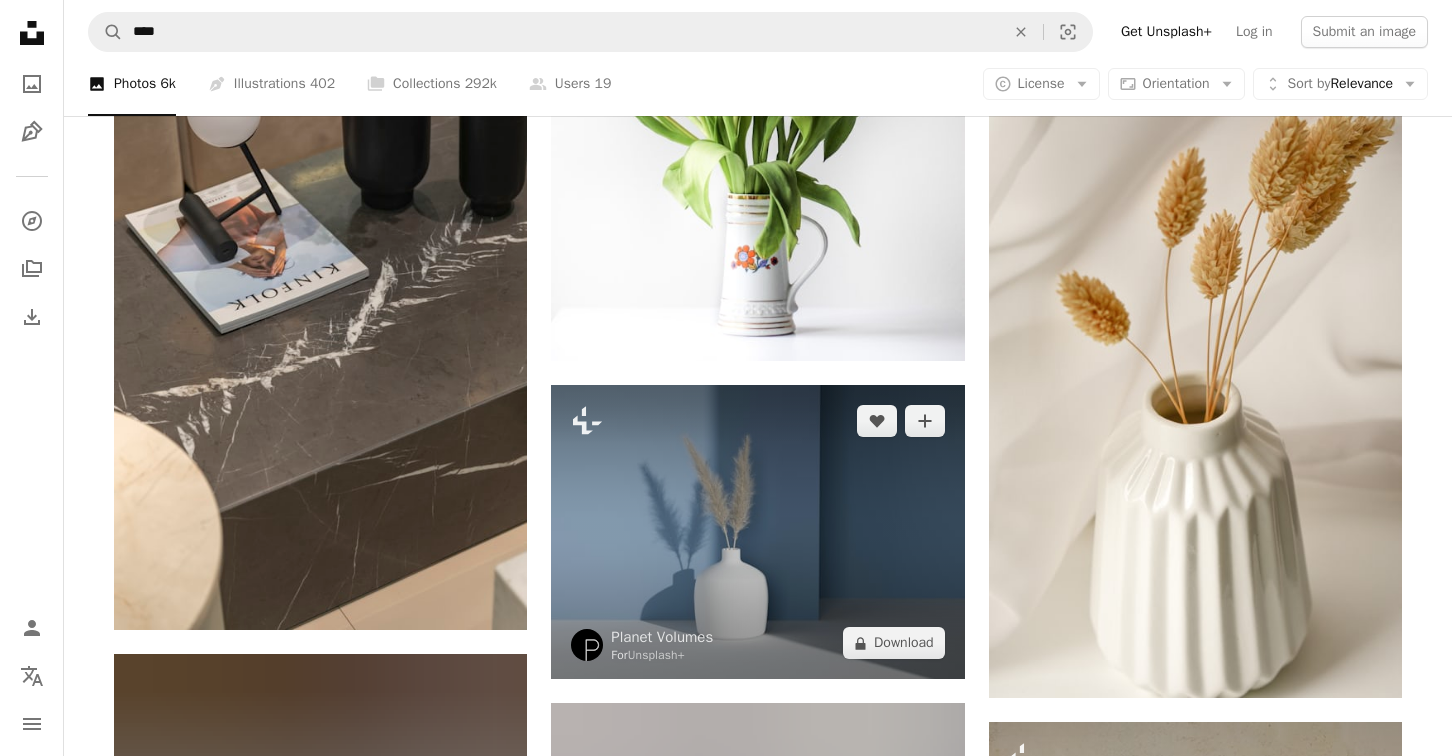 scroll, scrollTop: 19661, scrollLeft: 0, axis: vertical 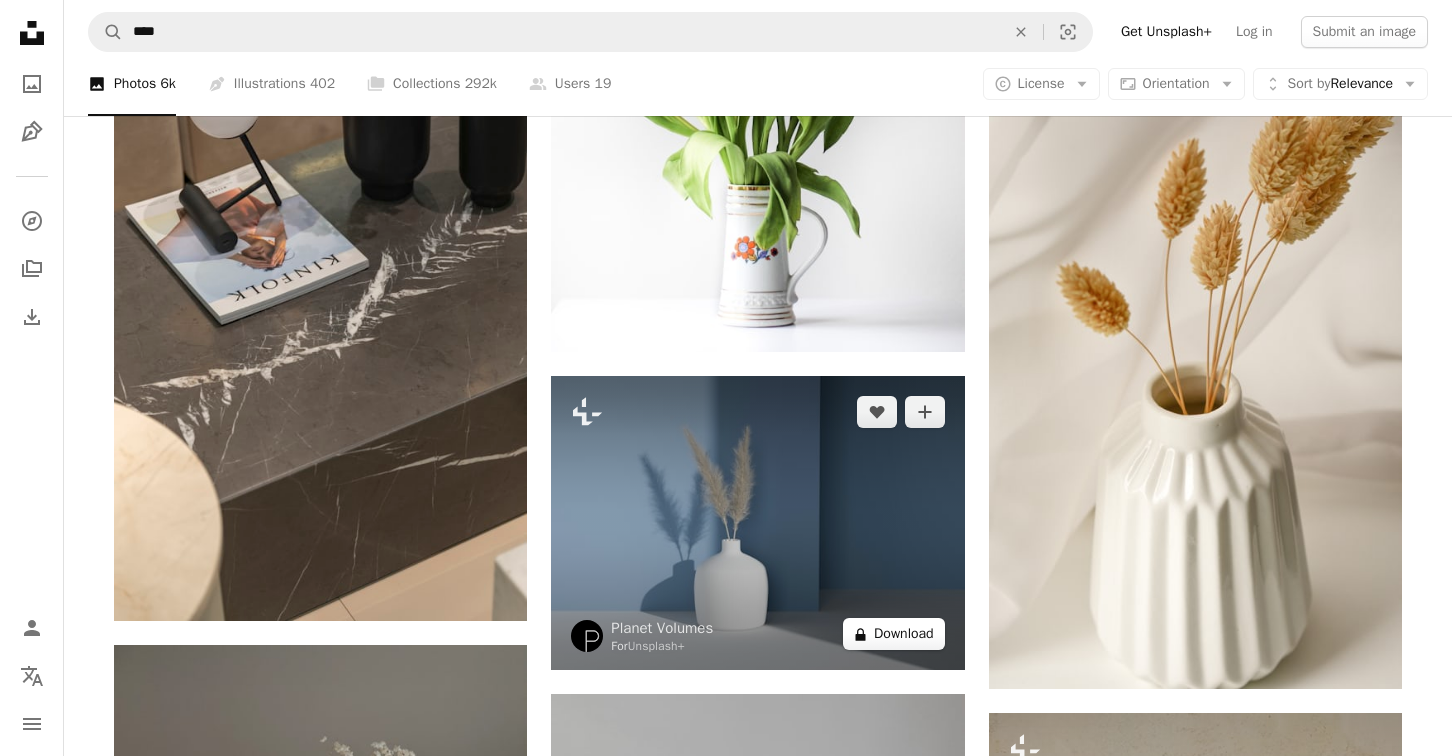 click on "A lock Download" at bounding box center [894, 634] 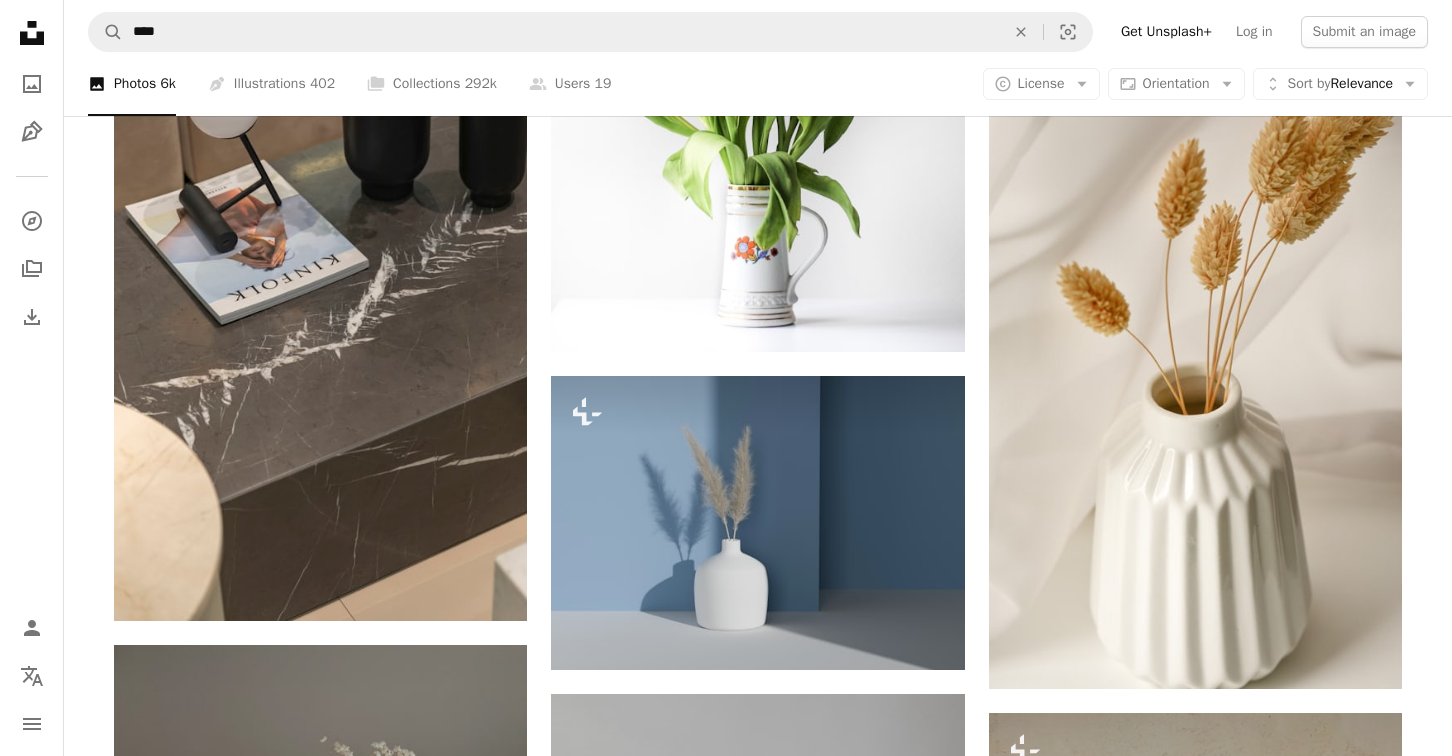 click on "An X shape Premium, ready to use images. Get unlimited access. A plus sign Members-only content added monthly A plus sign Unlimited royalty-free downloads A plus sign Illustrations  New A plus sign Enhanced legal protections yearly 62%  off monthly €16   €6 EUR per month * Get  Unsplash+ * When paid annually, billed upfront  €72 Taxes where applicable. Renews automatically. Cancel anytime." at bounding box center (726, 4692) 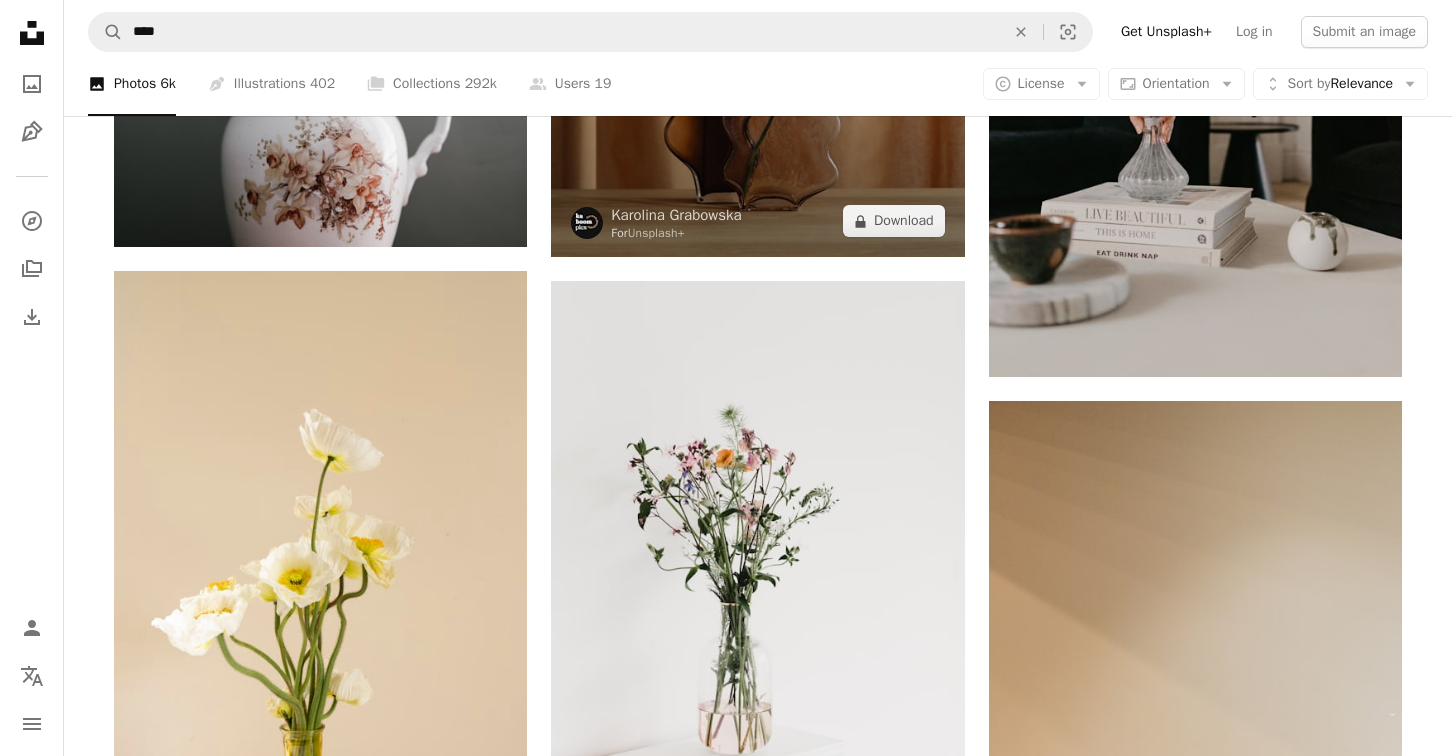 scroll, scrollTop: 21206, scrollLeft: 0, axis: vertical 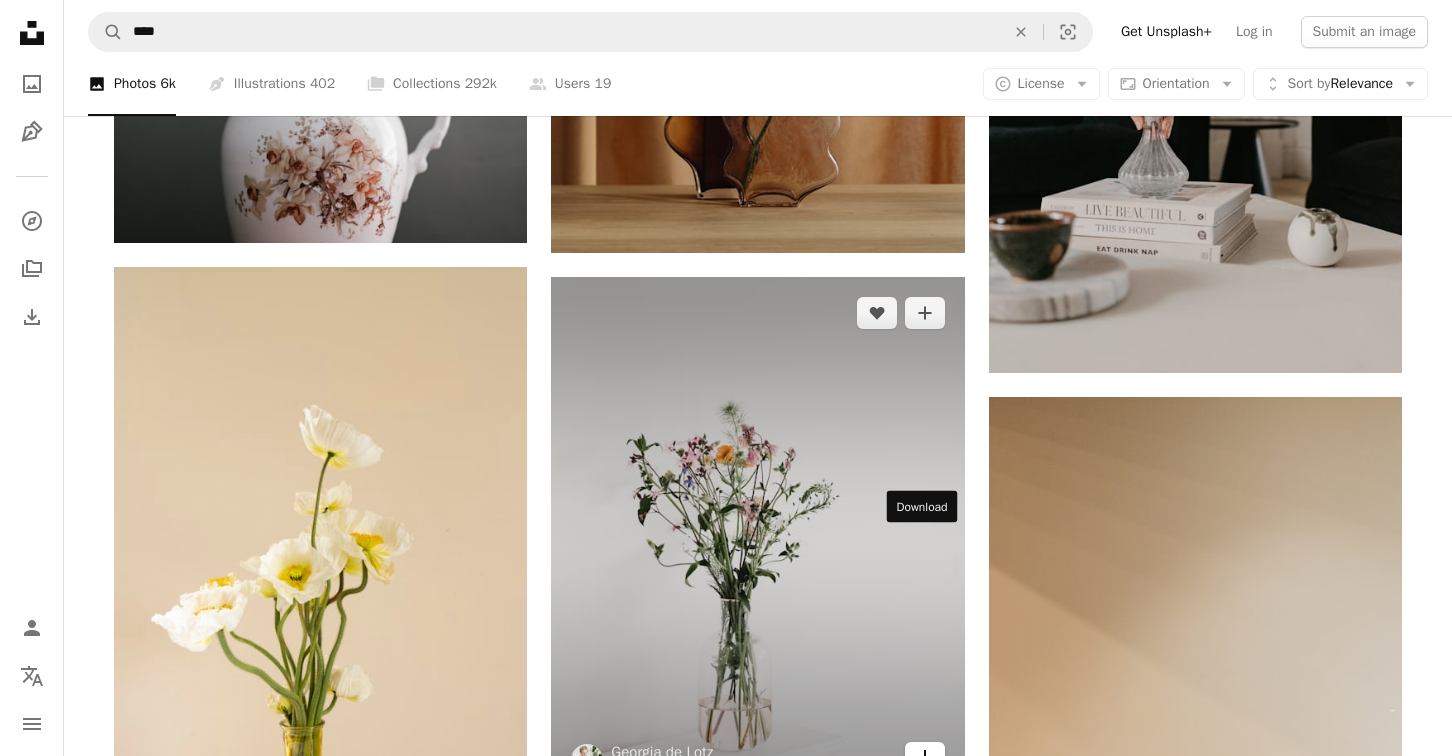 click on "Arrow pointing down" 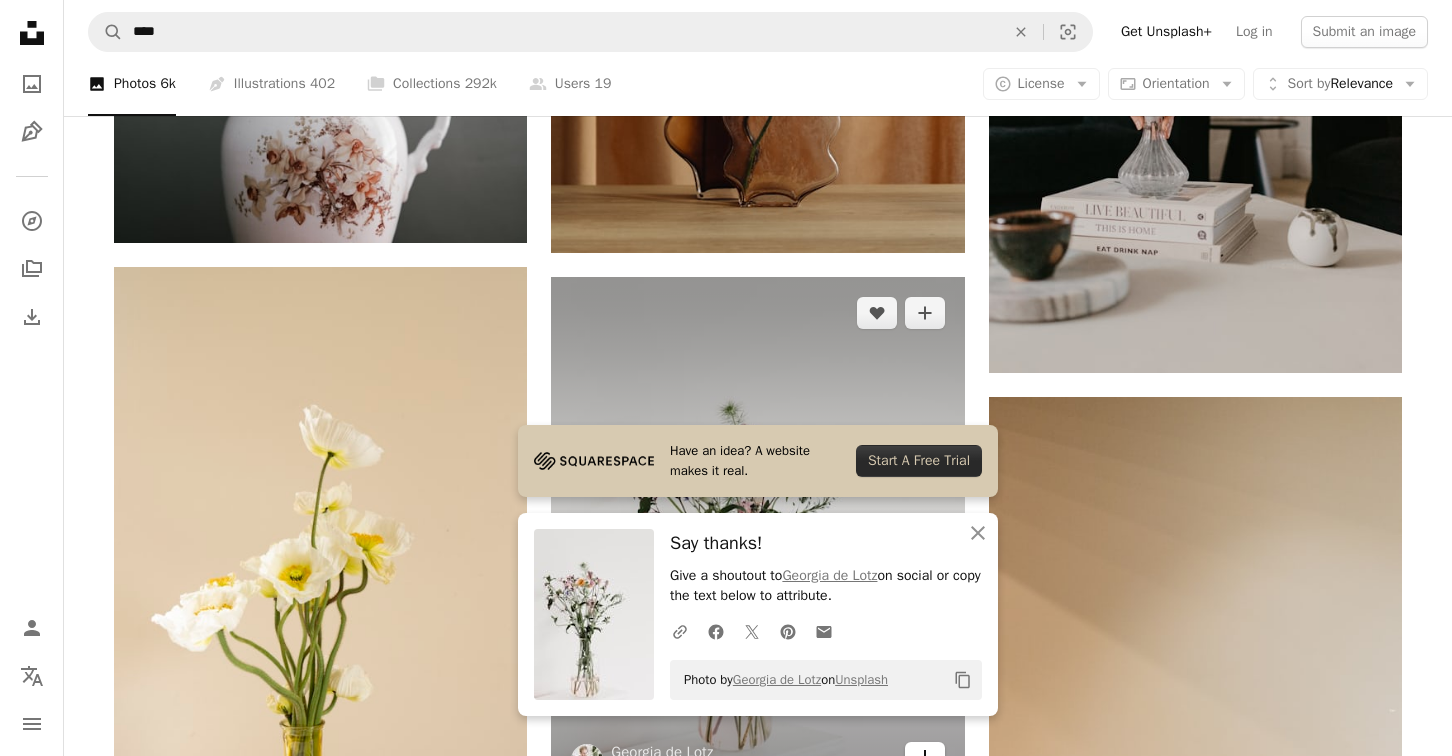 scroll, scrollTop: 21301, scrollLeft: 0, axis: vertical 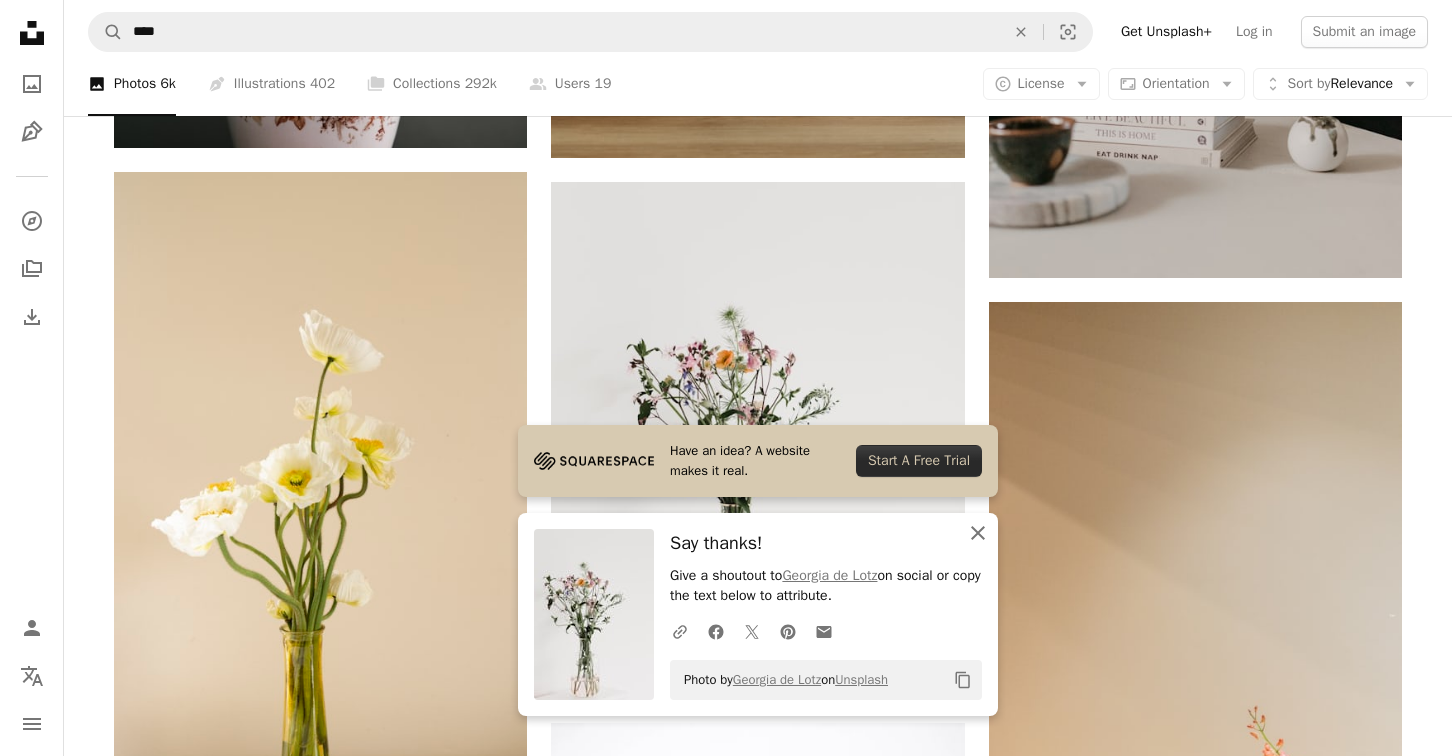 click on "An X shape" 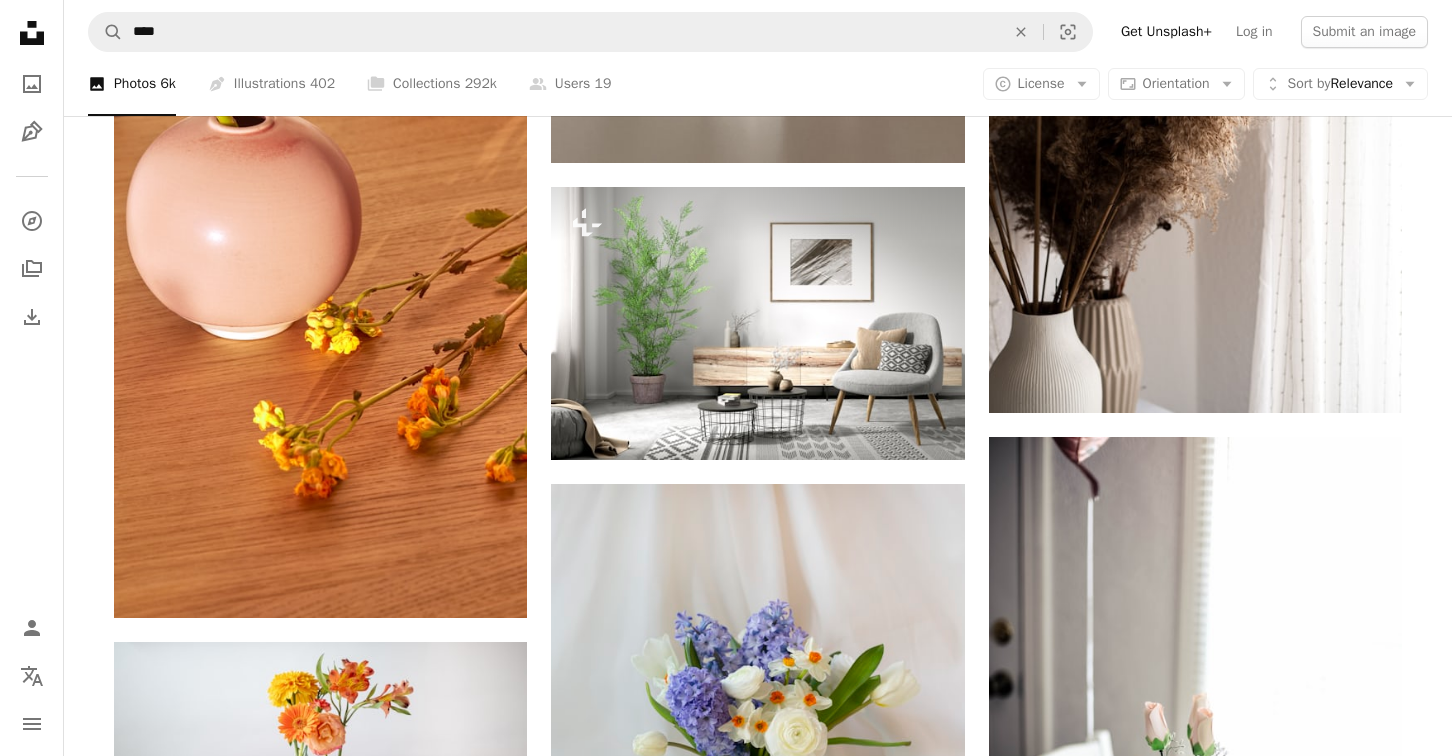 scroll, scrollTop: 25738, scrollLeft: 0, axis: vertical 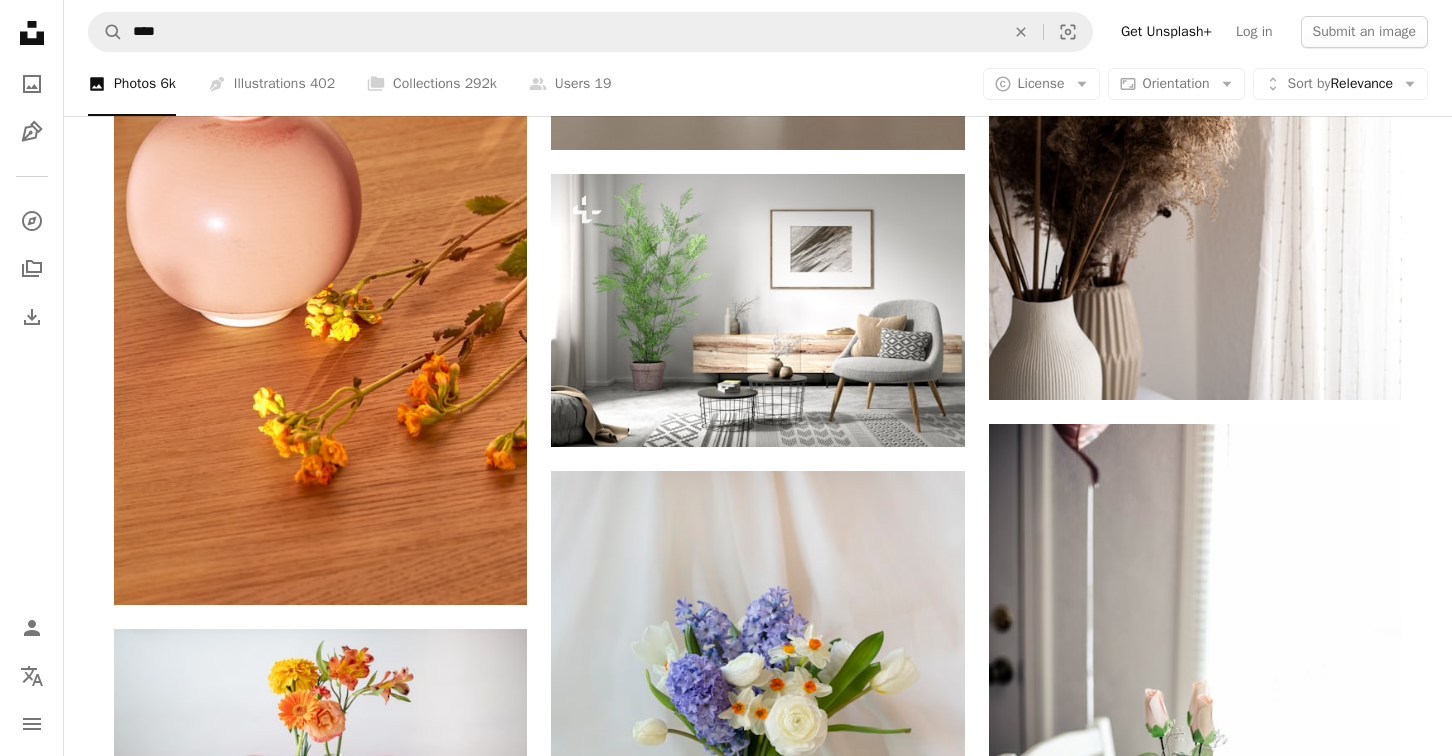 click on "Arrow pointing down" 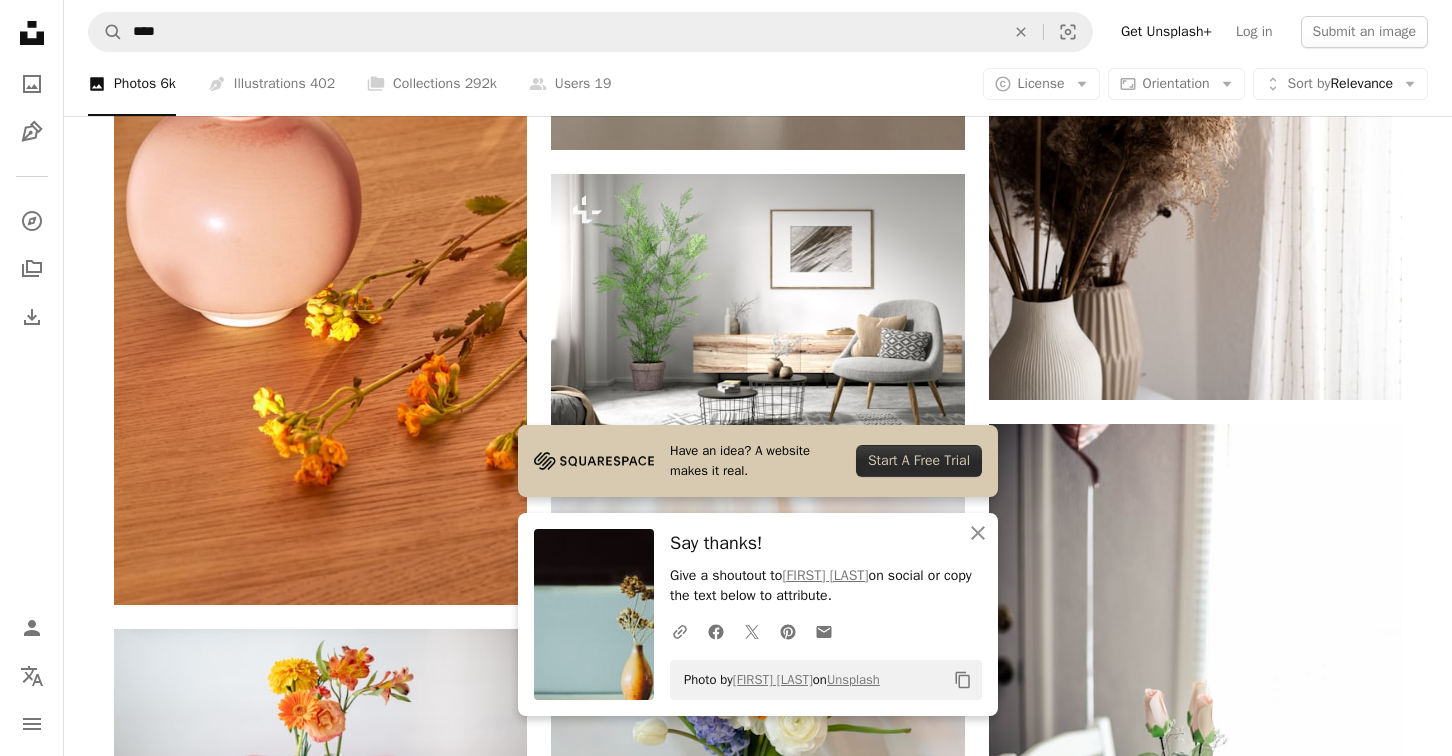 click on "Plus sign for Unsplash+ A heart A plus sign George C For Unsplash+ A lock Download A heart A plus sign [FIRST] [LAST] Available for hire A checkmark inside of a circle Arrow pointing down A heart A plus sign 五玄土 ORIENTO Arrow pointing down A heart A plus sign [FIRST] [LAST] Available for hire A checkmark inside of a circle Arrow pointing down A heart A plus sign James Cousins Arrow pointing down A heart A plus sign 五玄土 ORIENTO Arrow pointing down A heart A plus sign 五玄土 ORIENTO Arrow pointing down A heart A plus sign NordWood Themes Available for hire A checkmark inside of a circle Arrow pointing down A heart A plus sign [FIRST] [LAST] Available for hire A checkmark inside of a circle Arrow pointing down Plus sign for Unsplash+ A heart A plus sign Cihat Hıdır For Unsplash+ A lock Download –– ––– ––– –– ––– – – ––– –– –– –––– –– Squarespace: get projects, get paid Get Started J M" at bounding box center (758, -10274) 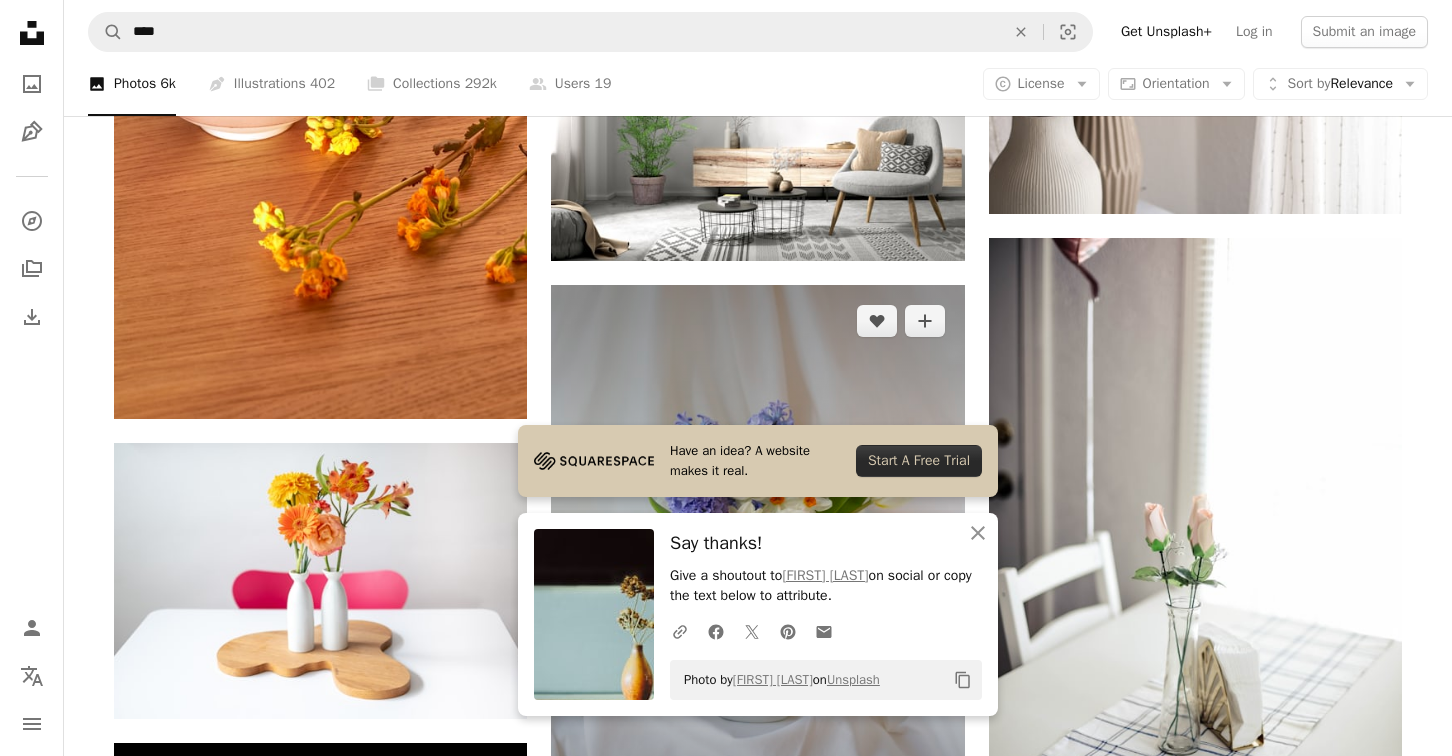 scroll, scrollTop: 25902, scrollLeft: 0, axis: vertical 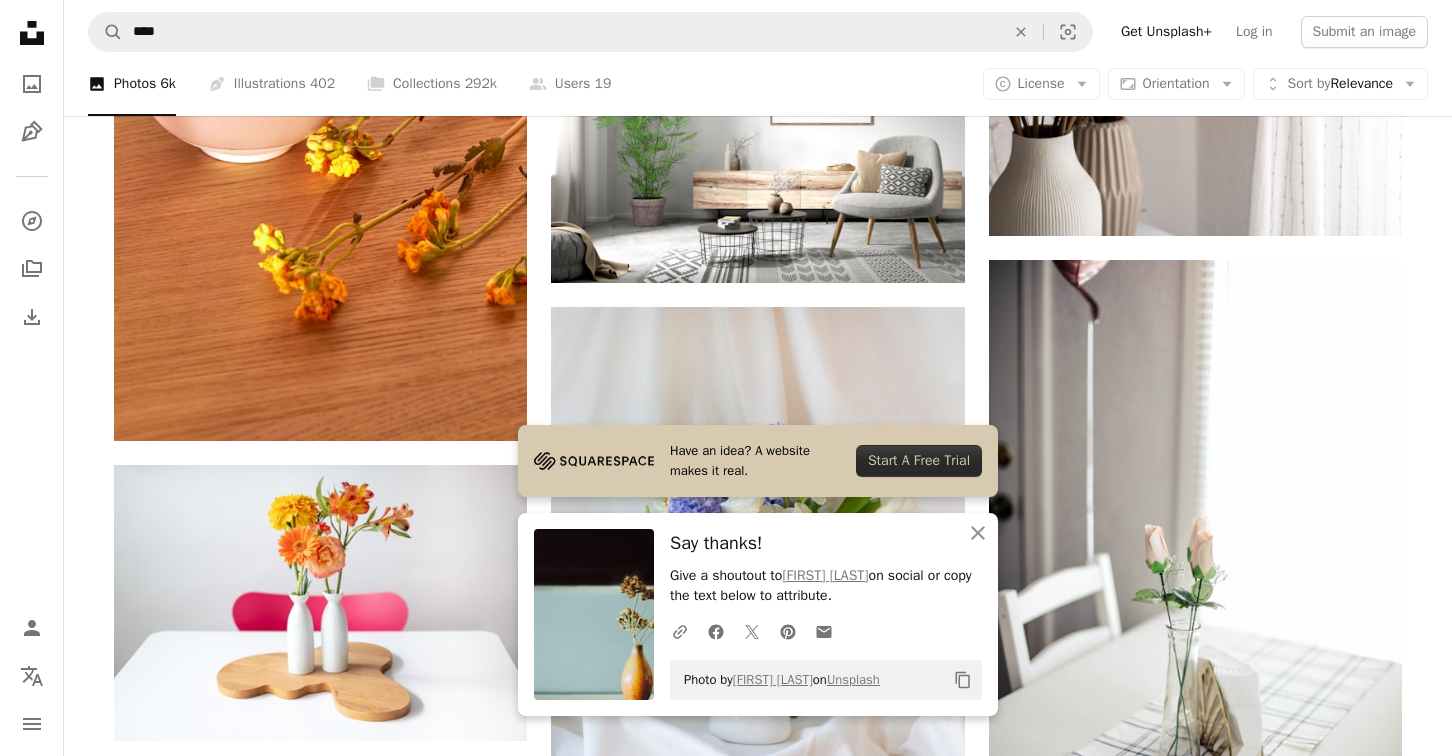 click on "Plus sign for Unsplash+ A heart A plus sign George C For Unsplash+ A lock Download A heart A plus sign [FIRST] [LAST] Available for hire A checkmark inside of a circle Arrow pointing down A heart A plus sign 五玄土 ORIENTO Arrow pointing down A heart A plus sign [FIRST] [LAST] Available for hire A checkmark inside of a circle Arrow pointing down A heart A plus sign James Cousins Arrow pointing down A heart A plus sign 五玄土 ORIENTO Arrow pointing down A heart A plus sign 五玄土 ORIENTO Arrow pointing down A heart A plus sign NordWood Themes Available for hire A checkmark inside of a circle Arrow pointing down A heart A plus sign [FIRST] [LAST] Available for hire A checkmark inside of a circle Arrow pointing down Plus sign for Unsplash+ A heart A plus sign Cihat Hıdır For Unsplash+ A lock Download –– ––– ––– –– ––– – – ––– –– –– –––– –– Squarespace: get projects, get paid Get Started J M" at bounding box center [758, -10438] 